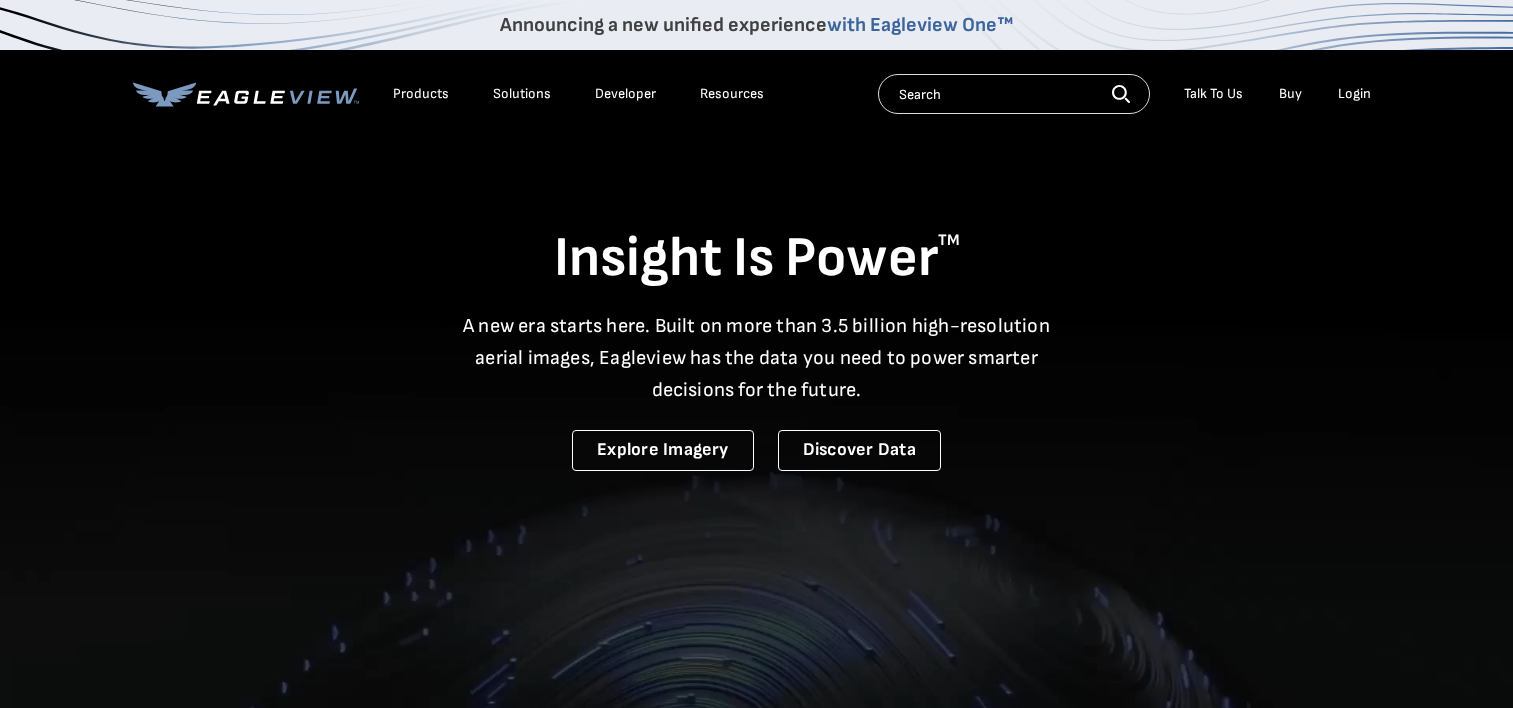 scroll, scrollTop: 0, scrollLeft: 0, axis: both 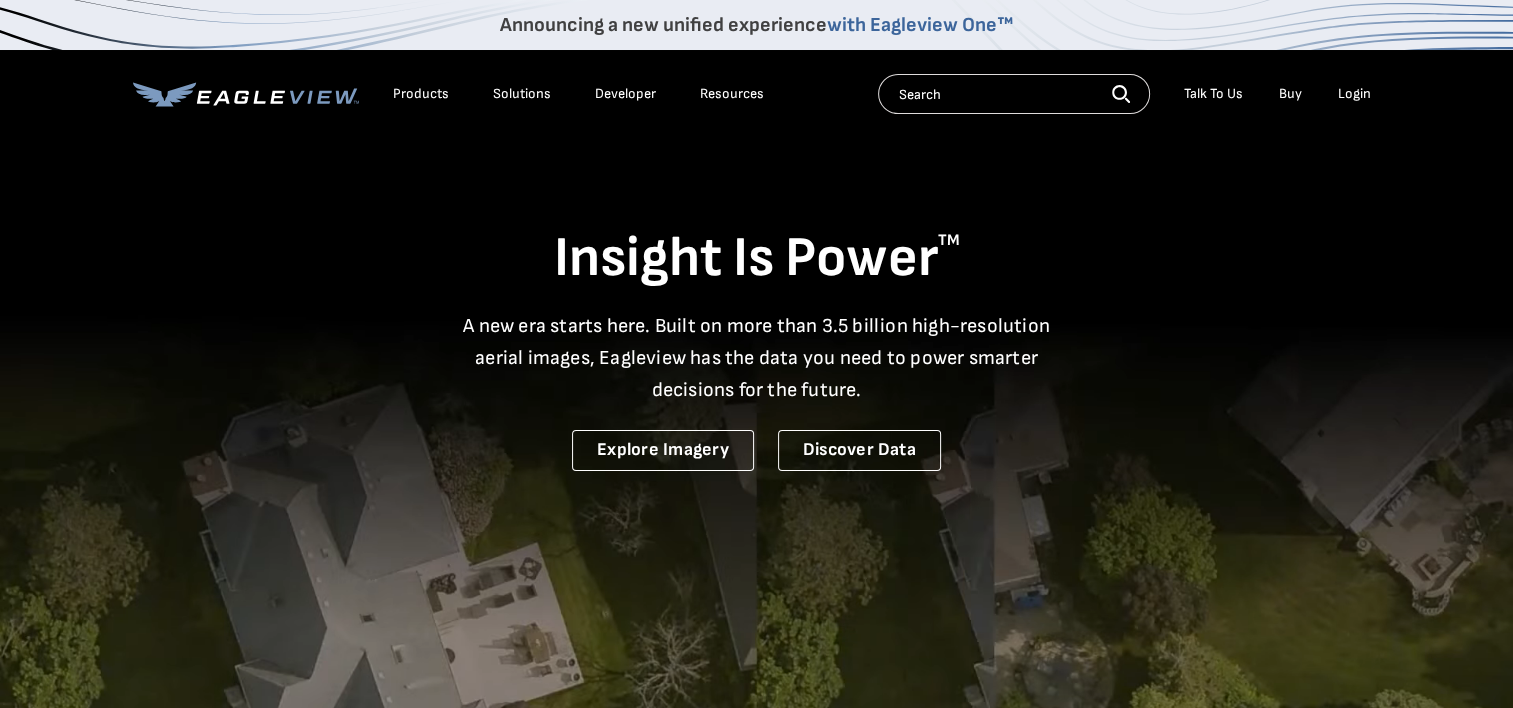click on "Login" at bounding box center (1354, 94) 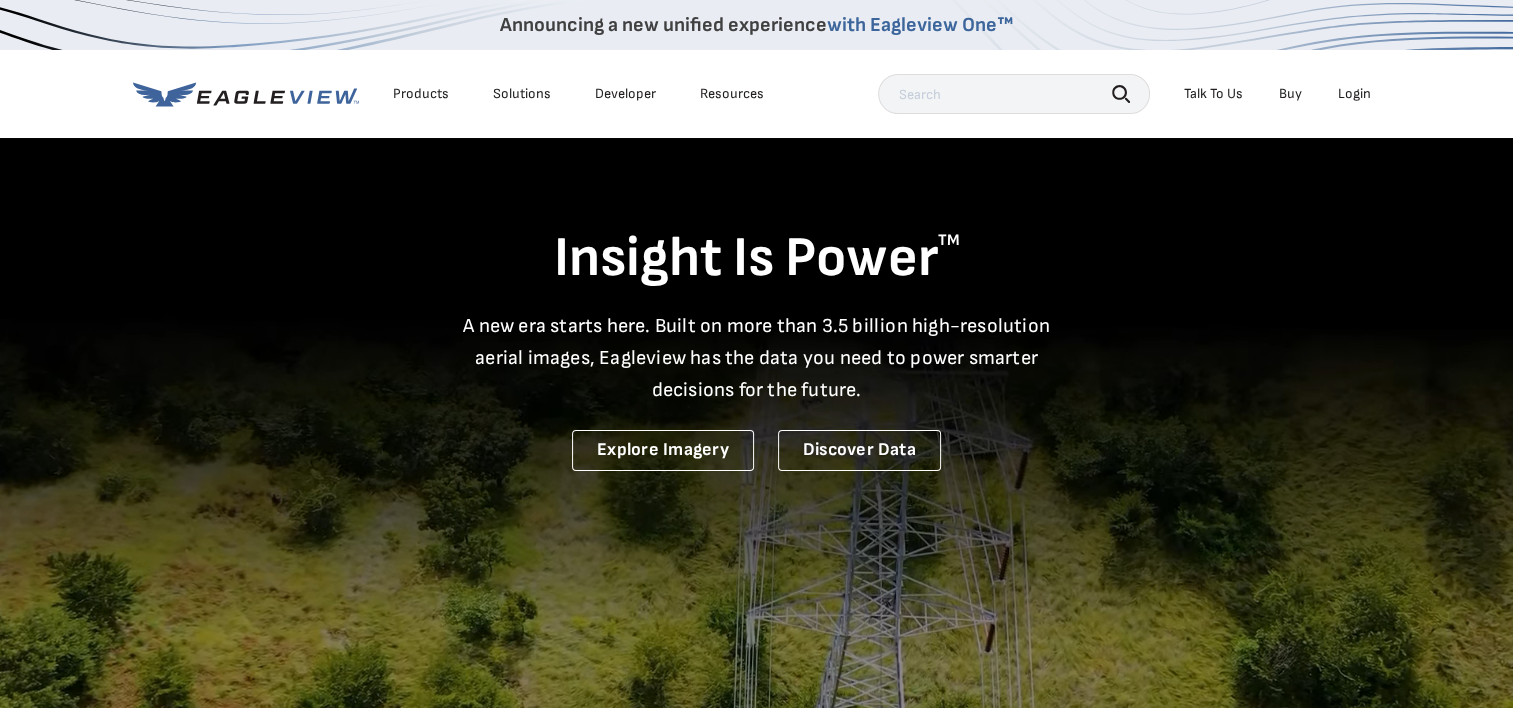 click on "Login" at bounding box center [1354, 94] 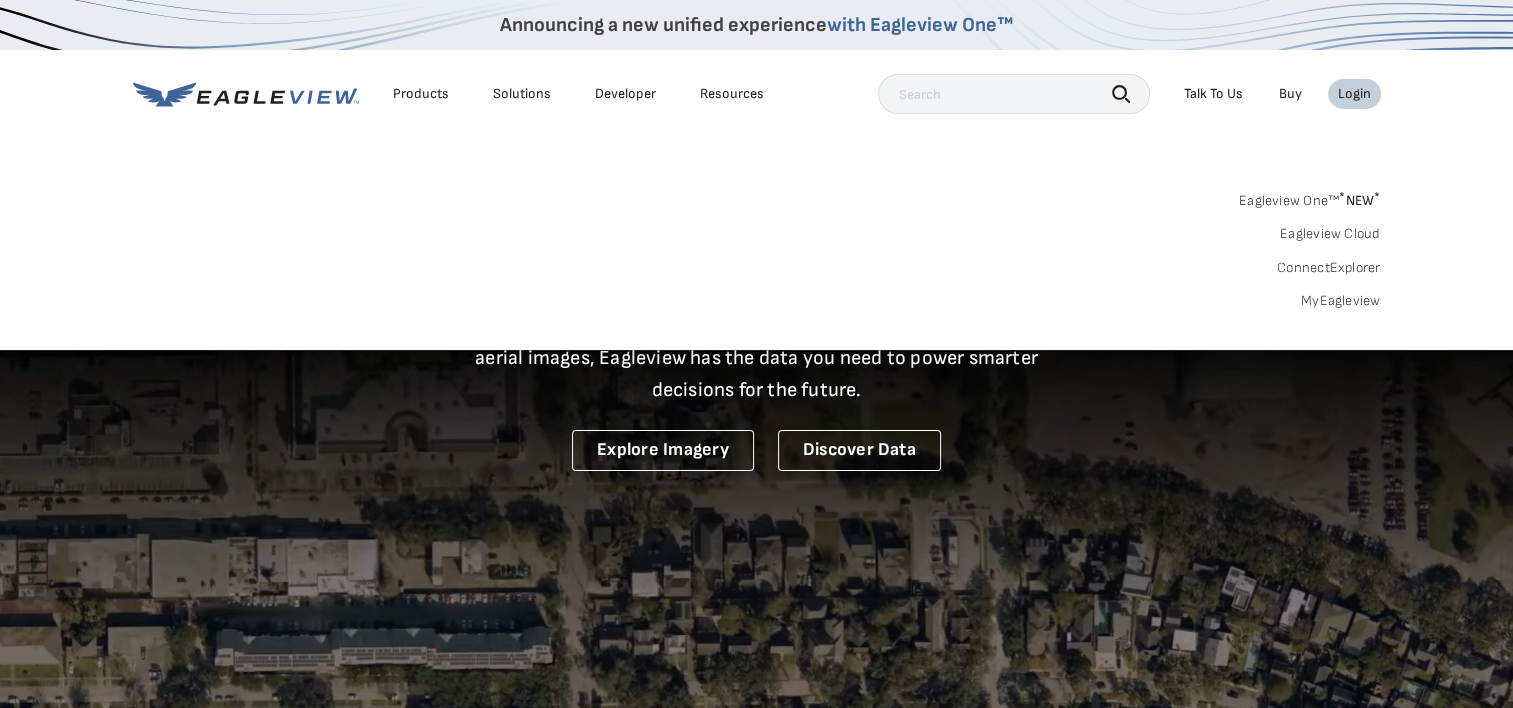 click on "MyEagleview" at bounding box center [1341, 301] 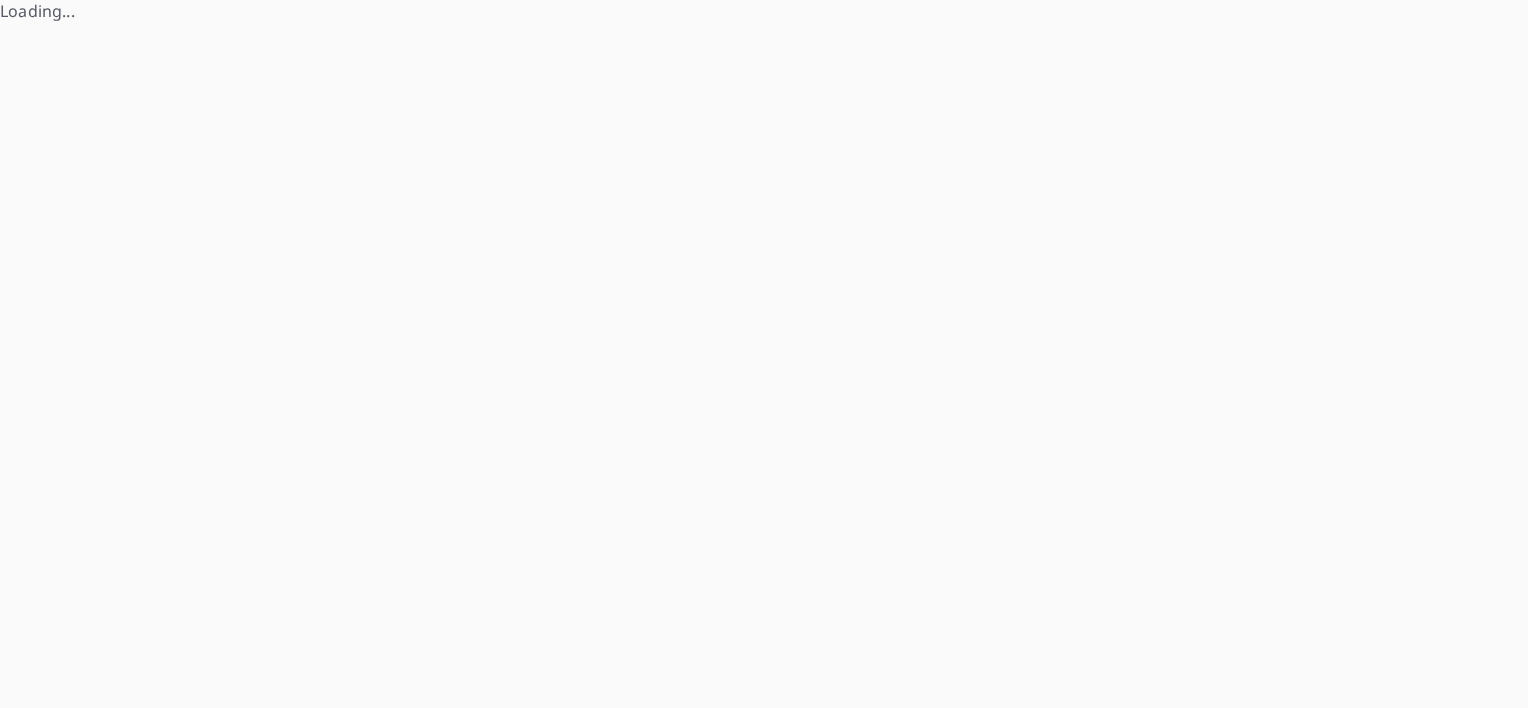 scroll, scrollTop: 0, scrollLeft: 0, axis: both 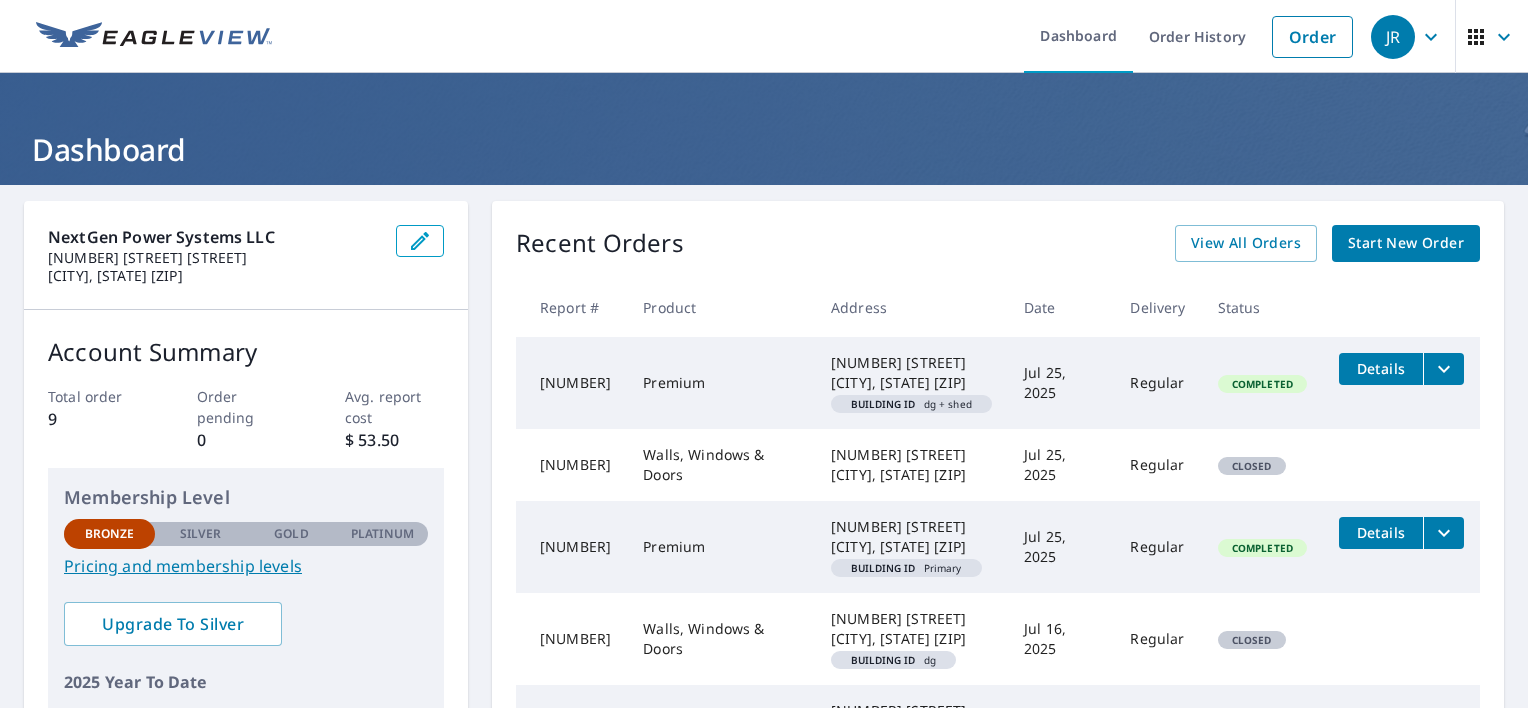 click 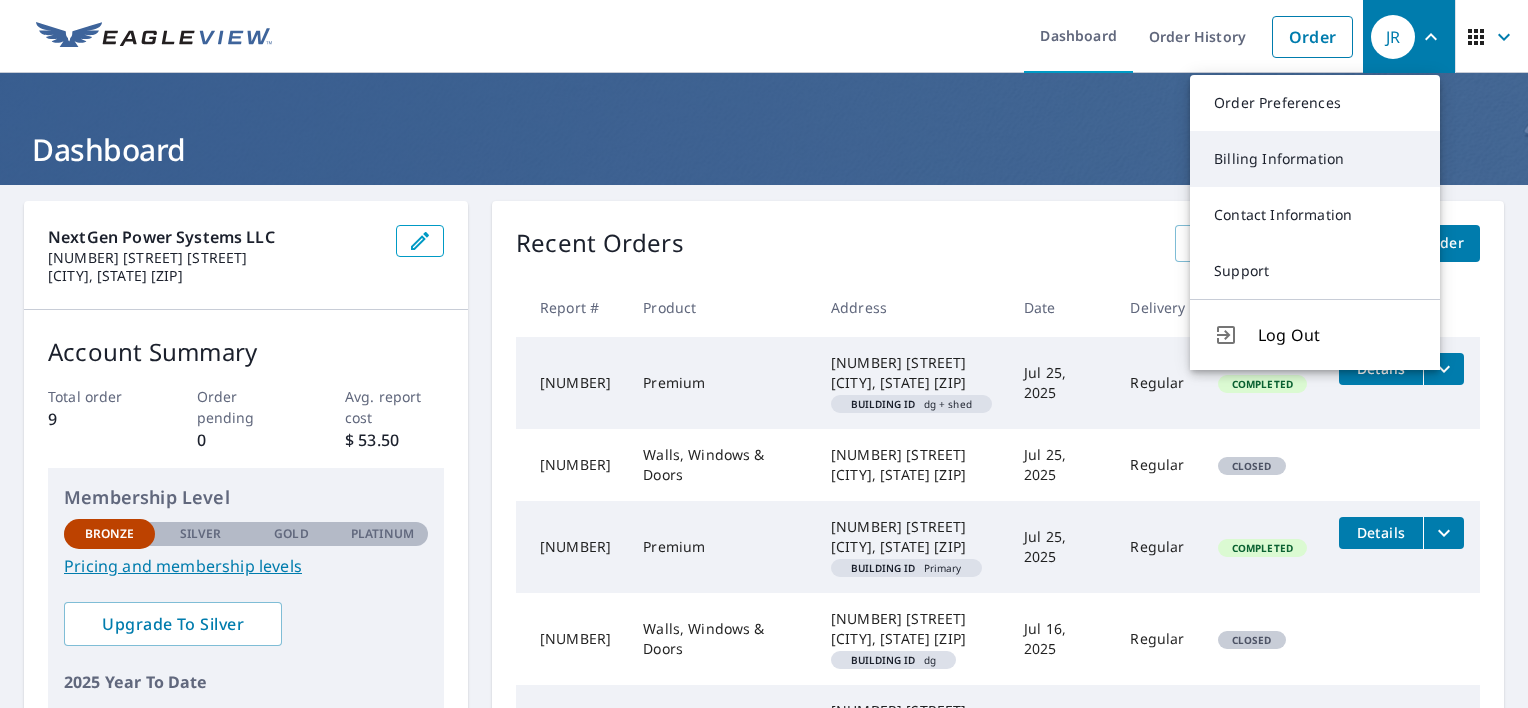 click on "Billing Information" at bounding box center [1315, 159] 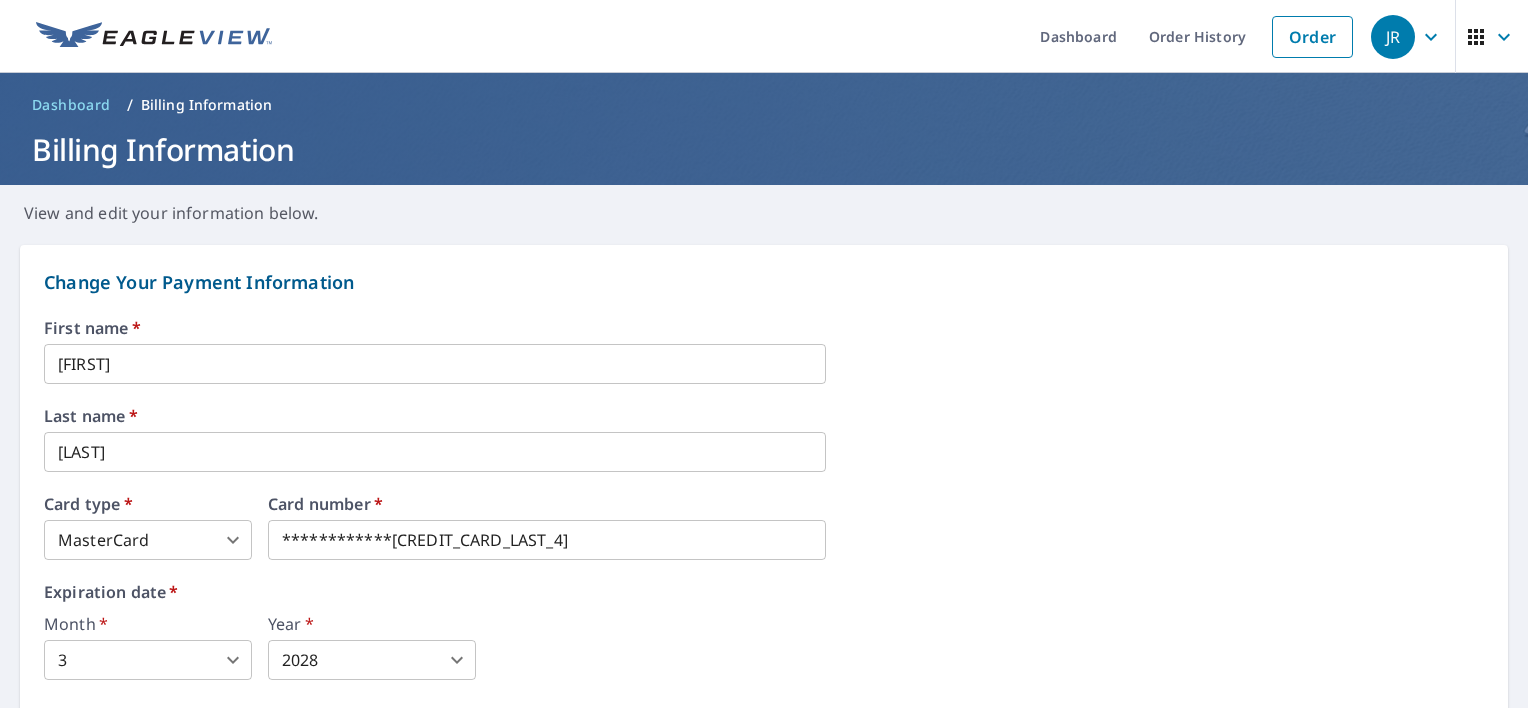 scroll, scrollTop: 300, scrollLeft: 0, axis: vertical 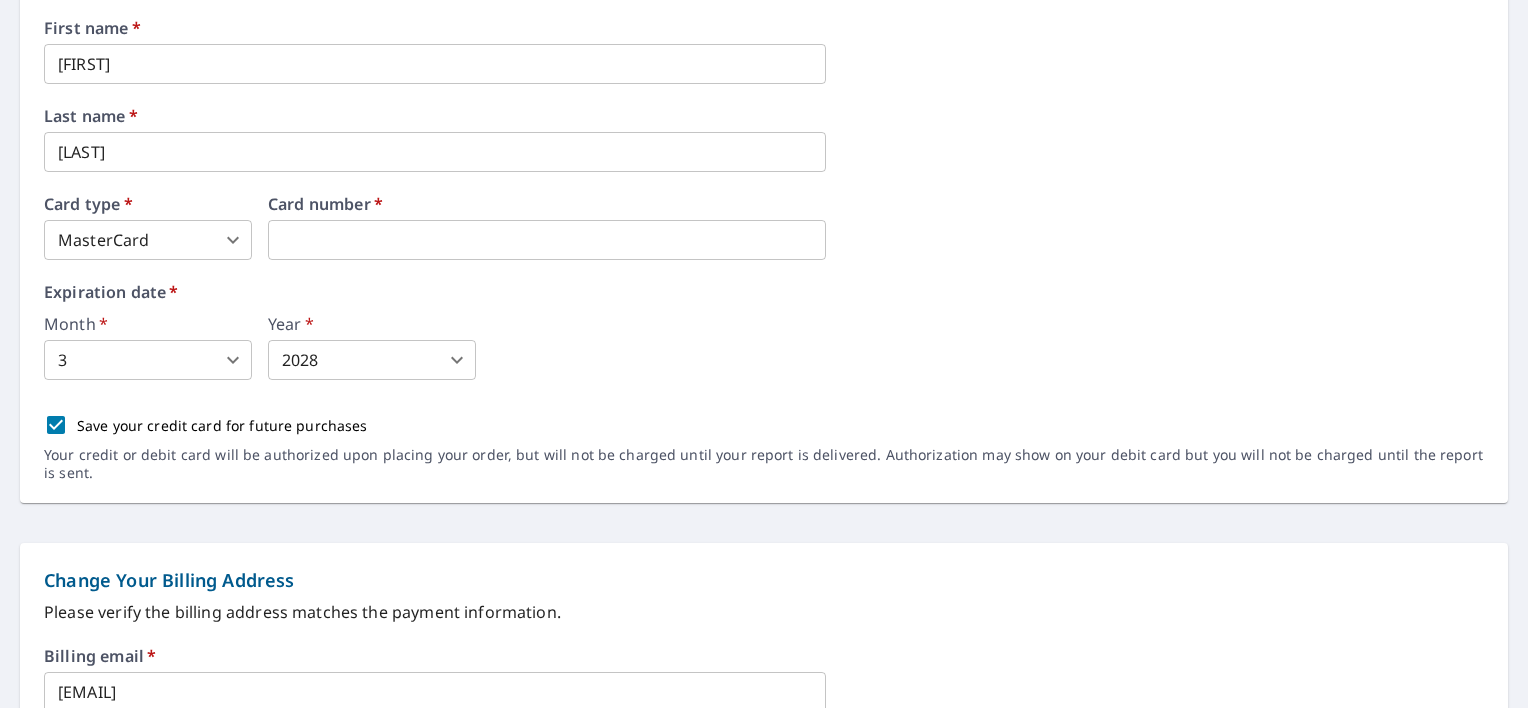 click on "[FIRST] [LAST]
Dashboard Order History Order [FIRST] Dashboard / Billing Information Billing Information View and edit your information below. Change Your Payment Information First name   * [FIRST] ​ Last name   * [LAST] ​ Card type   * MasterCard 3 ​ Card number   * Expiration date   * Month   * 3 3 ​ Year   * 2028 2028 ​ Save your credit card for future purchases Your credit or debit card will be authorized upon placing your order, but will not be charged until your report is delivered. Authorization may show on your debit card but you will not be charged until the report is sent. Change Your Billing Address Please verify the billing address matches the payment information. Billing email   * [EMAIL] ​ Company   * NextGen Power Systems LLC ​ Country   * United States US ​ Phone [PHONE] ​ Ext. ​ Secondary phone ​ Ext. ​ Address [NUMBER] [STREET] [STREET] ​ City [CITY] ​ State WI WI ​ Zip code [ZIP] ​ Save Cancel Terms of Use  |" at bounding box center [764, 354] 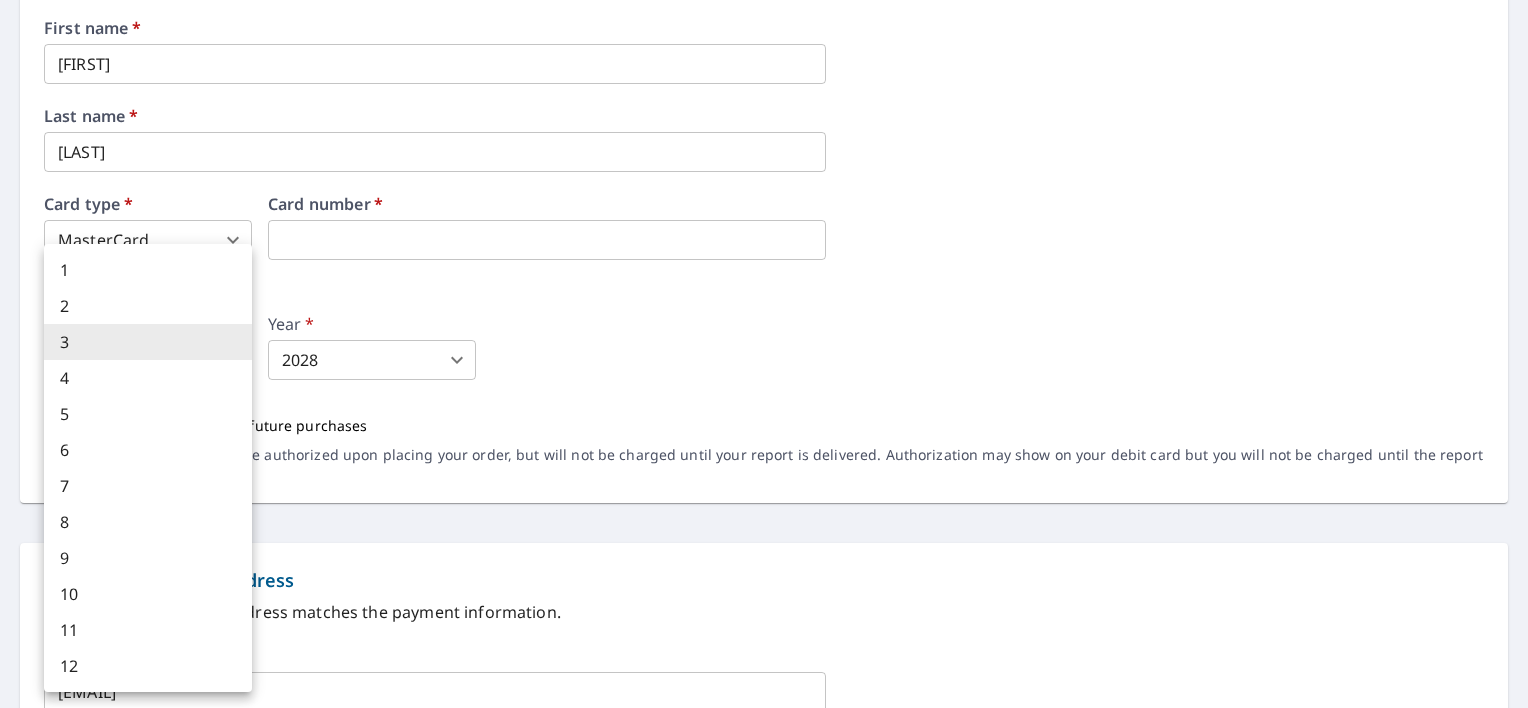 type 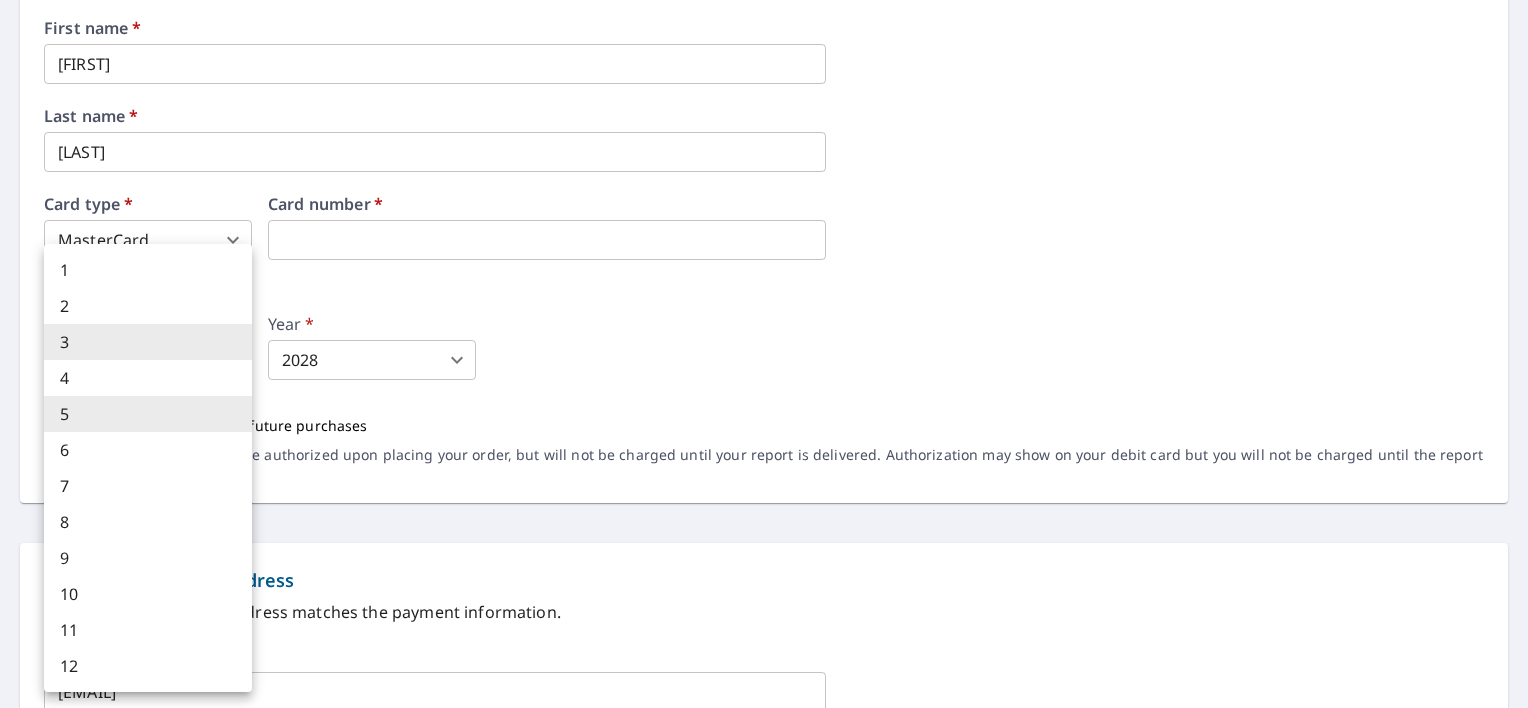 type 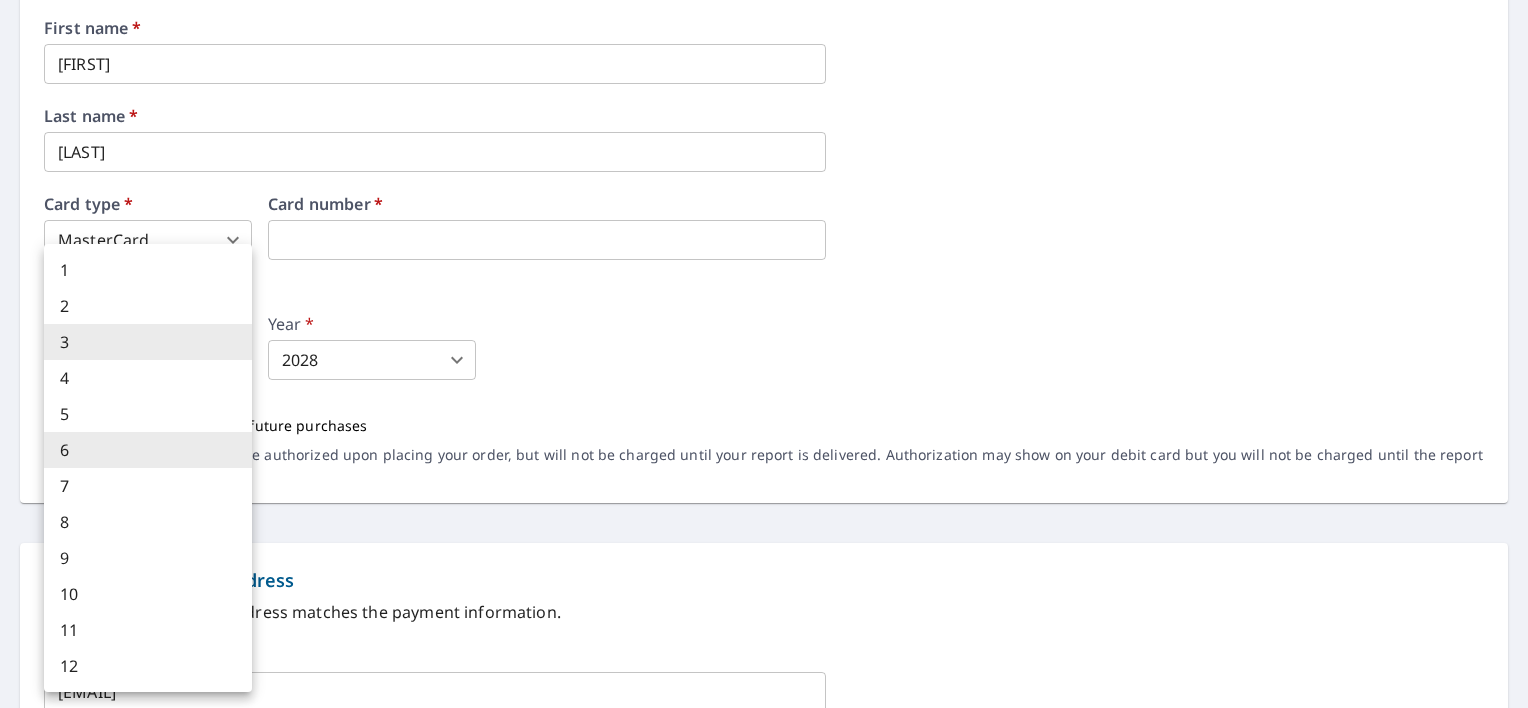 type 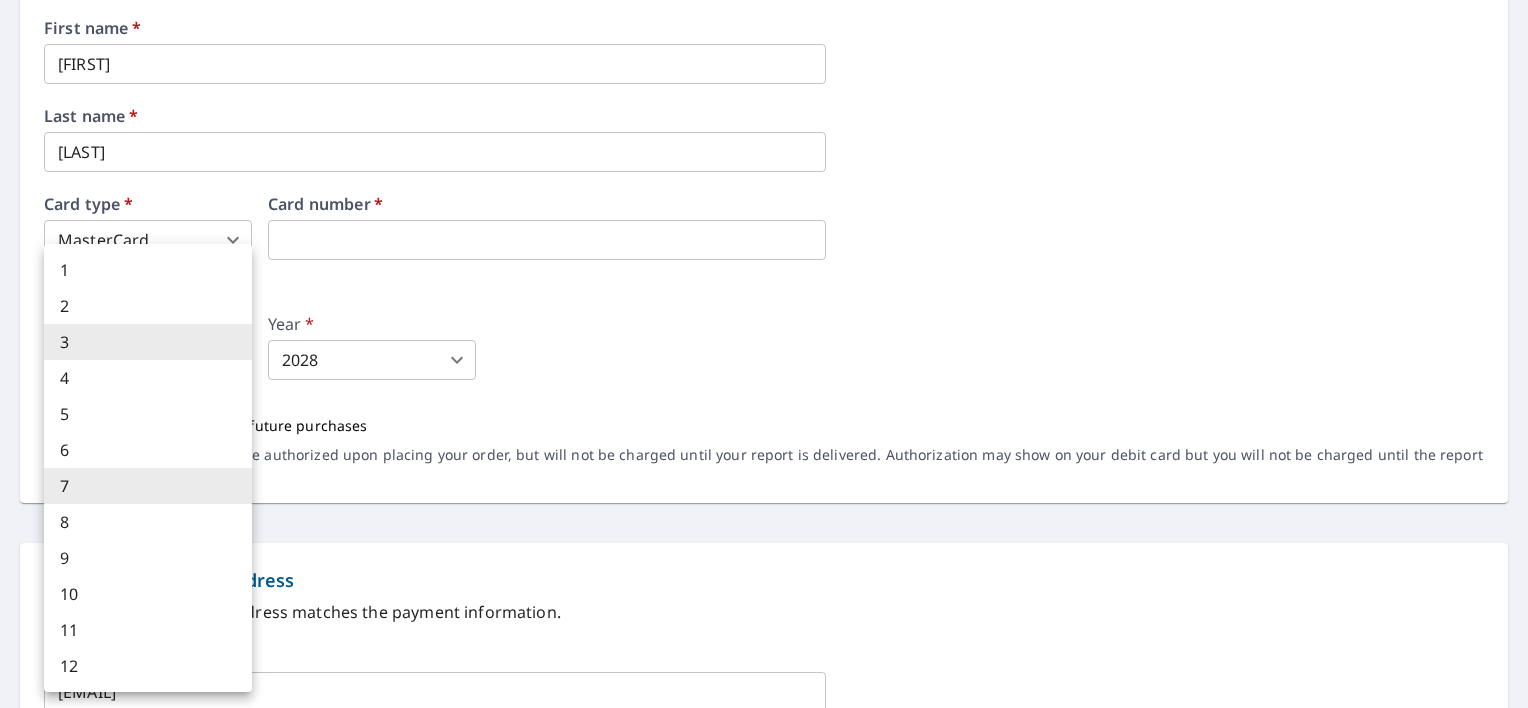 type on "7" 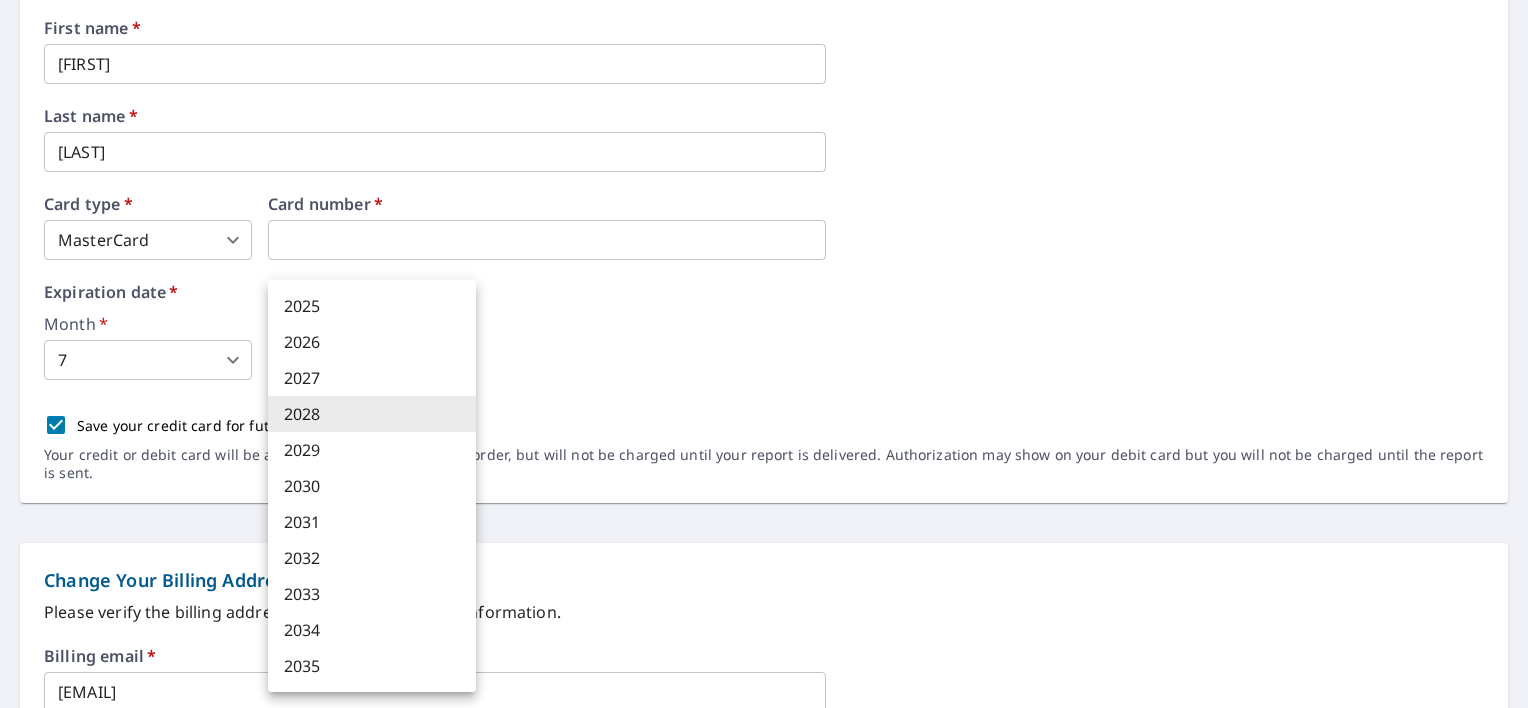 click on "[FIRST] [LAST]
Dashboard Order History Order [FIRST] Dashboard / Billing Information Billing Information View and edit your information below. Change Your Payment Information First name   * [FIRST] ​ Last name   * [LAST] ​ Card type   * MasterCard 3 ​ Card number   * Expiration date   * Month   * 7 7 ​ Year   * 2028 2028 ​ Save your credit card for future purchases Your credit or debit card will be authorized upon placing your order, but will not be charged until your report is delivered. Authorization may show on your debit card but you will not be charged until the report is sent. Change Your Billing Address Please verify the billing address matches the payment information. Billing email   * [EMAIL] ​ Company   * NextGen Power Systems LLC ​ Country   * United States US ​ Phone [PHONE] ​ Ext. ​ Secondary phone ​ Ext. ​ Address [NUMBER] [STREET] [STREET] ​ City [CITY] ​ State WI WI ​ Zip code [ZIP] ​ Save Cancel Terms of Use  |" at bounding box center [764, 354] 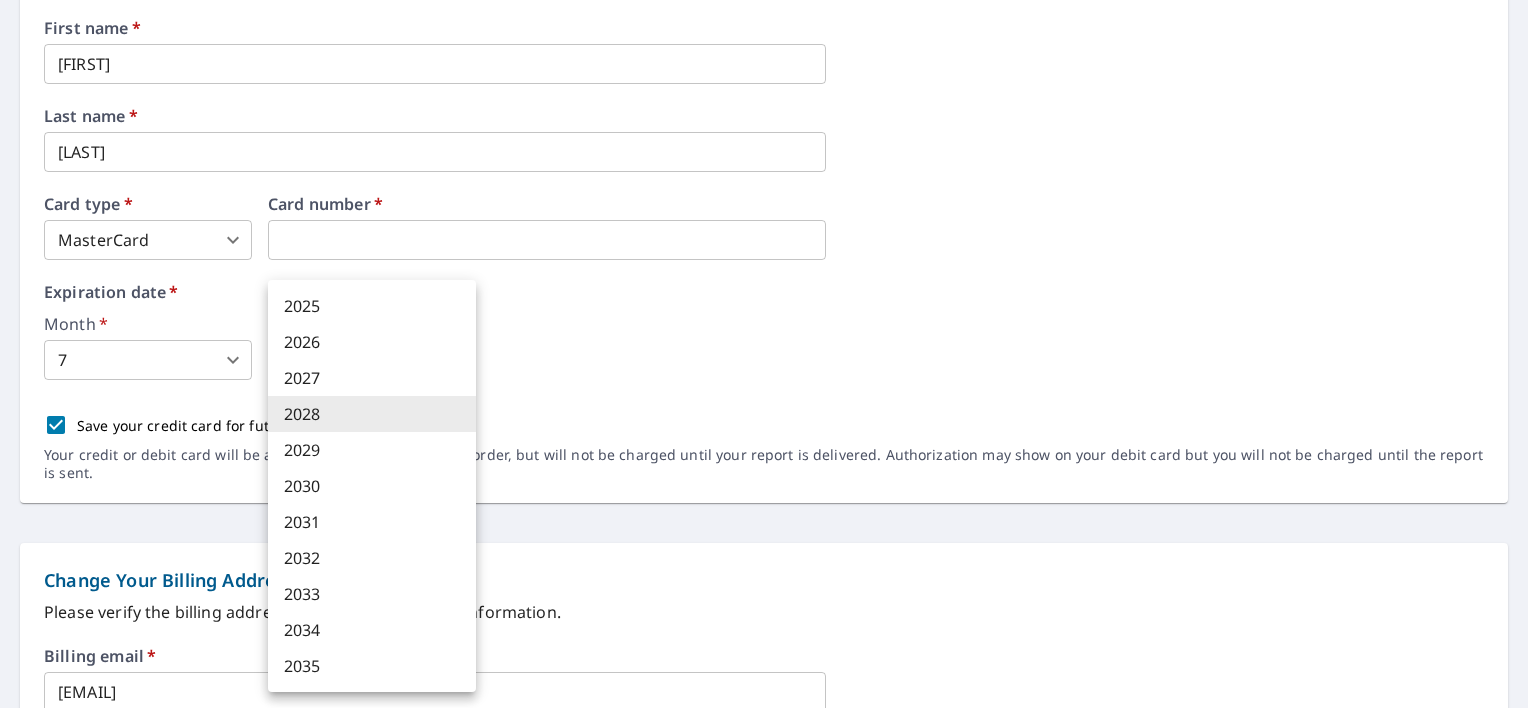 type 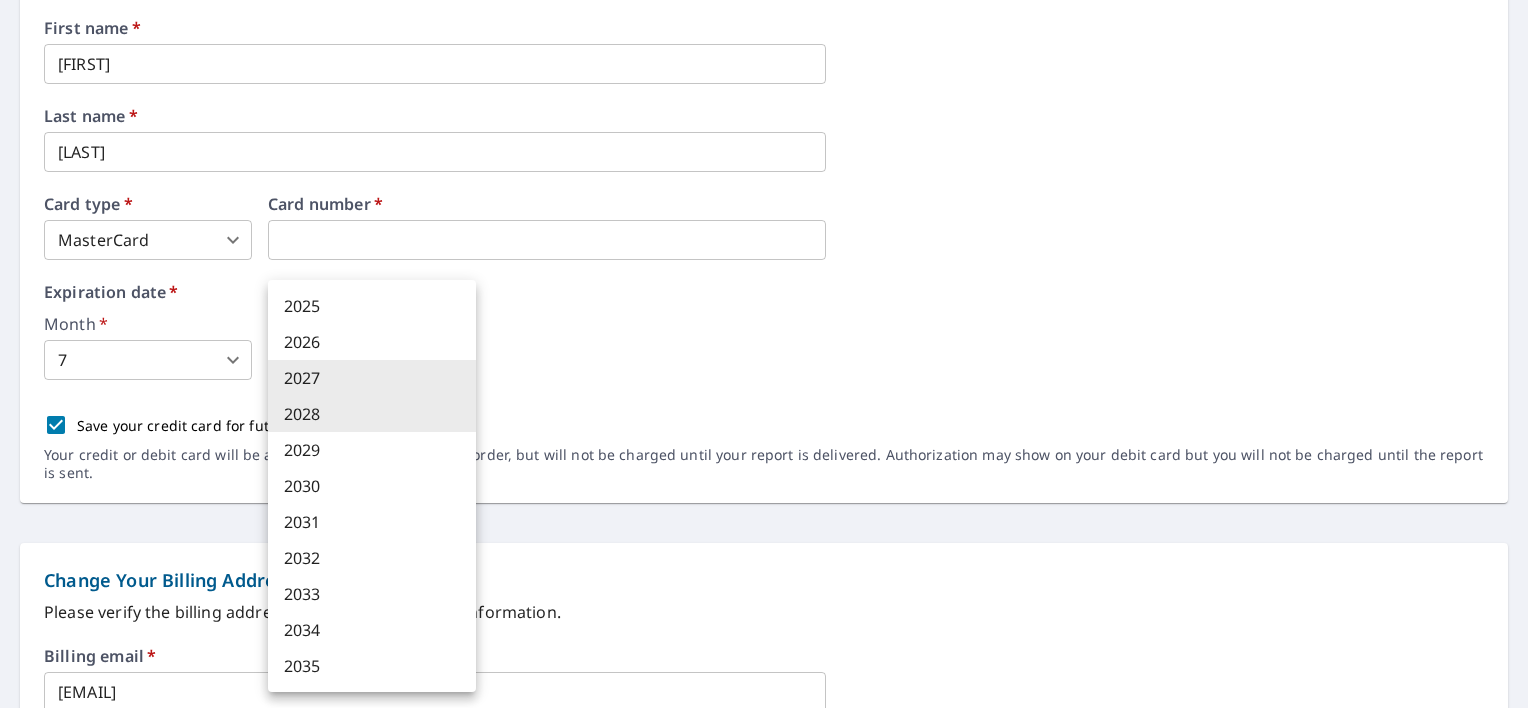 type 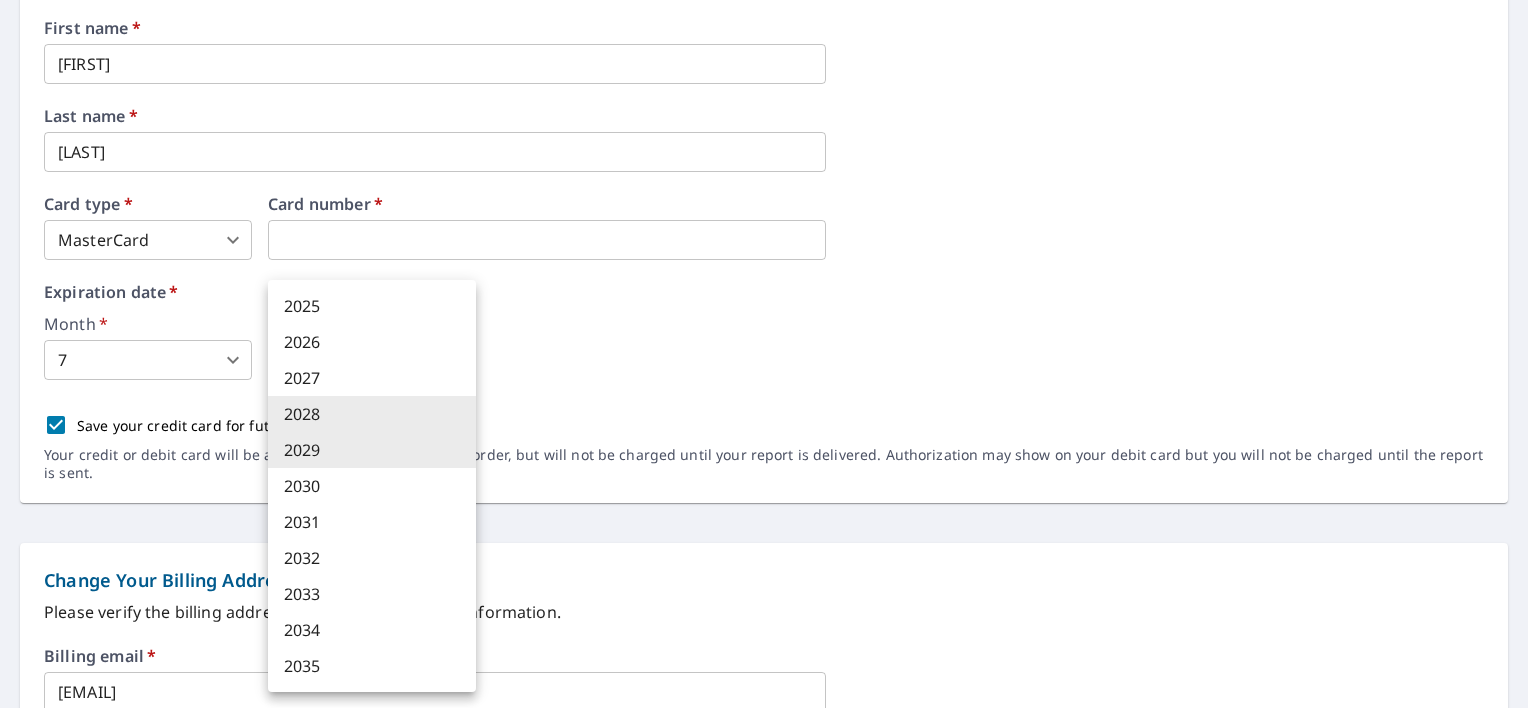 type 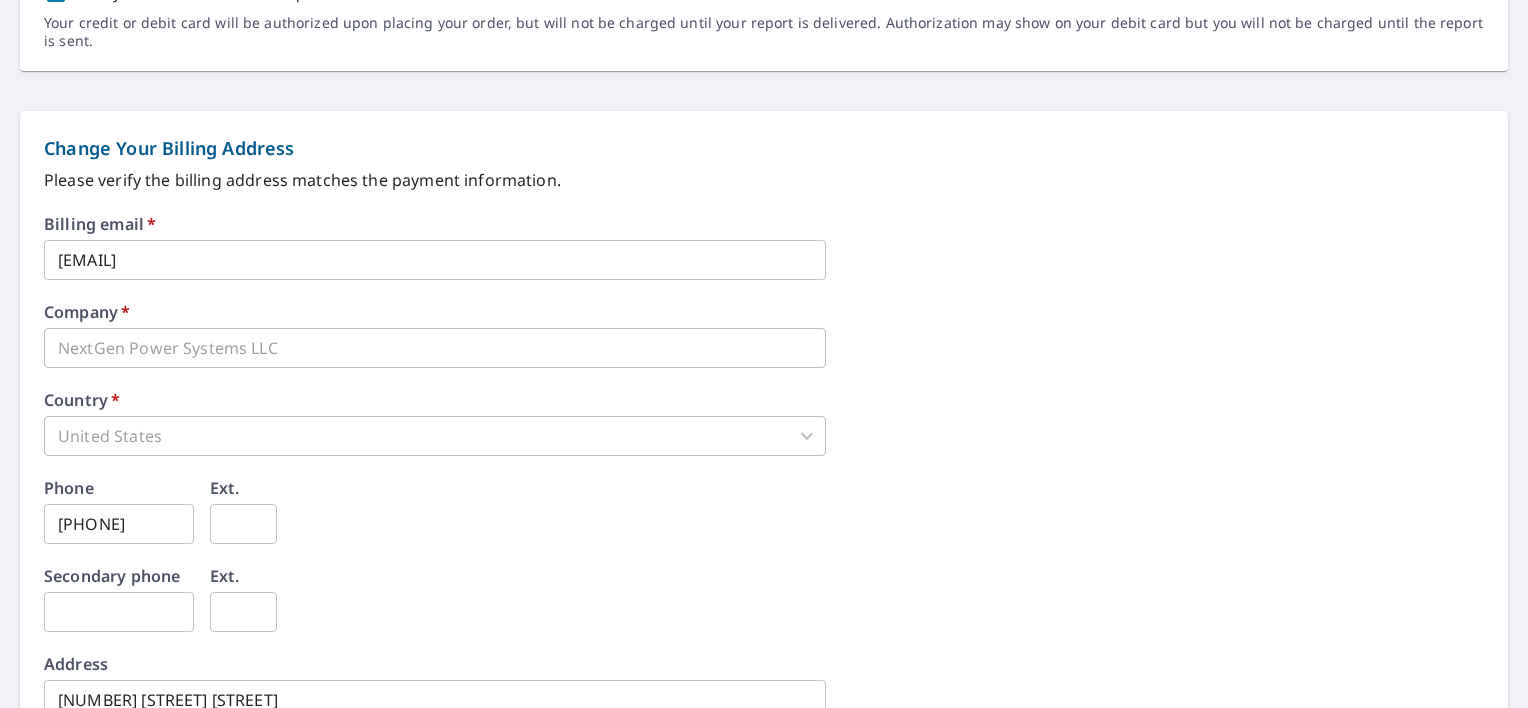 scroll, scrollTop: 987, scrollLeft: 0, axis: vertical 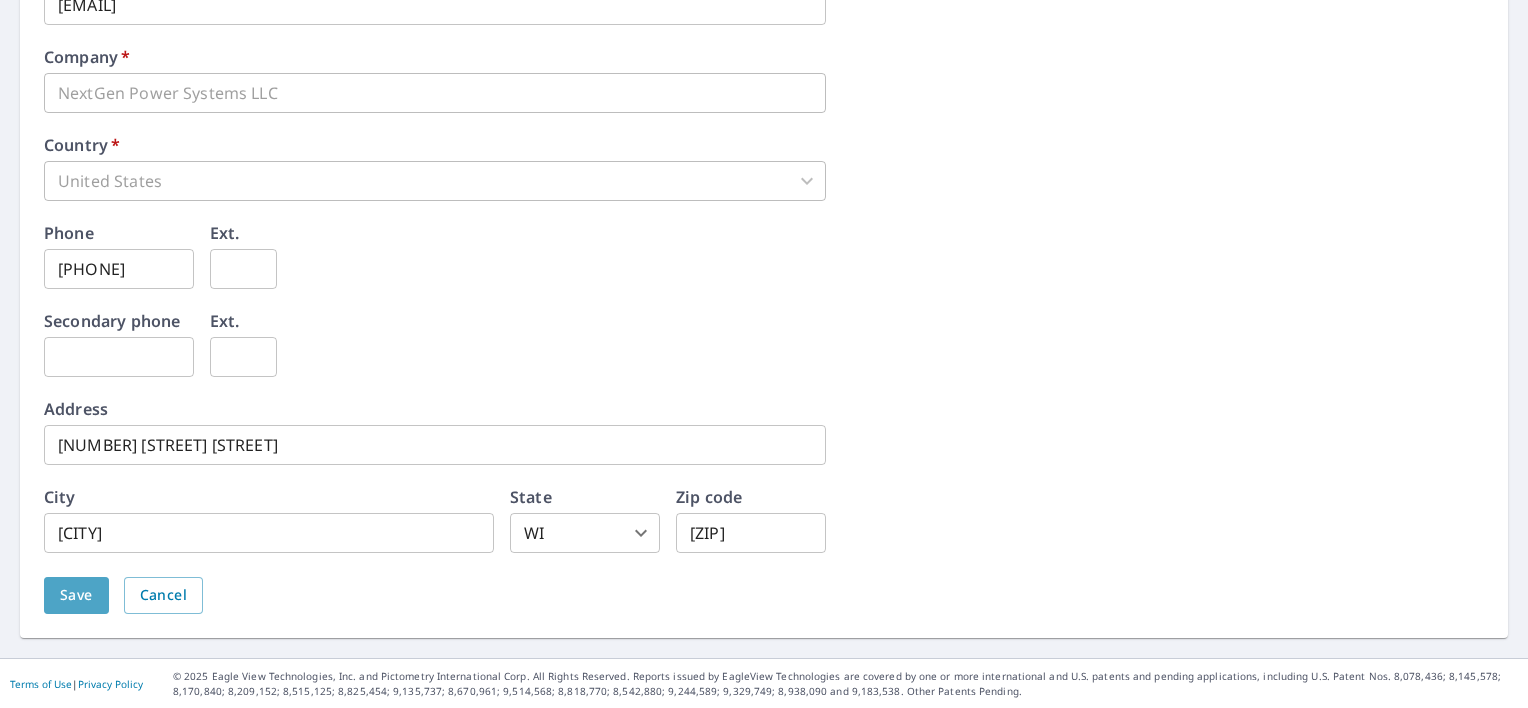 click on "Save" at bounding box center (76, 595) 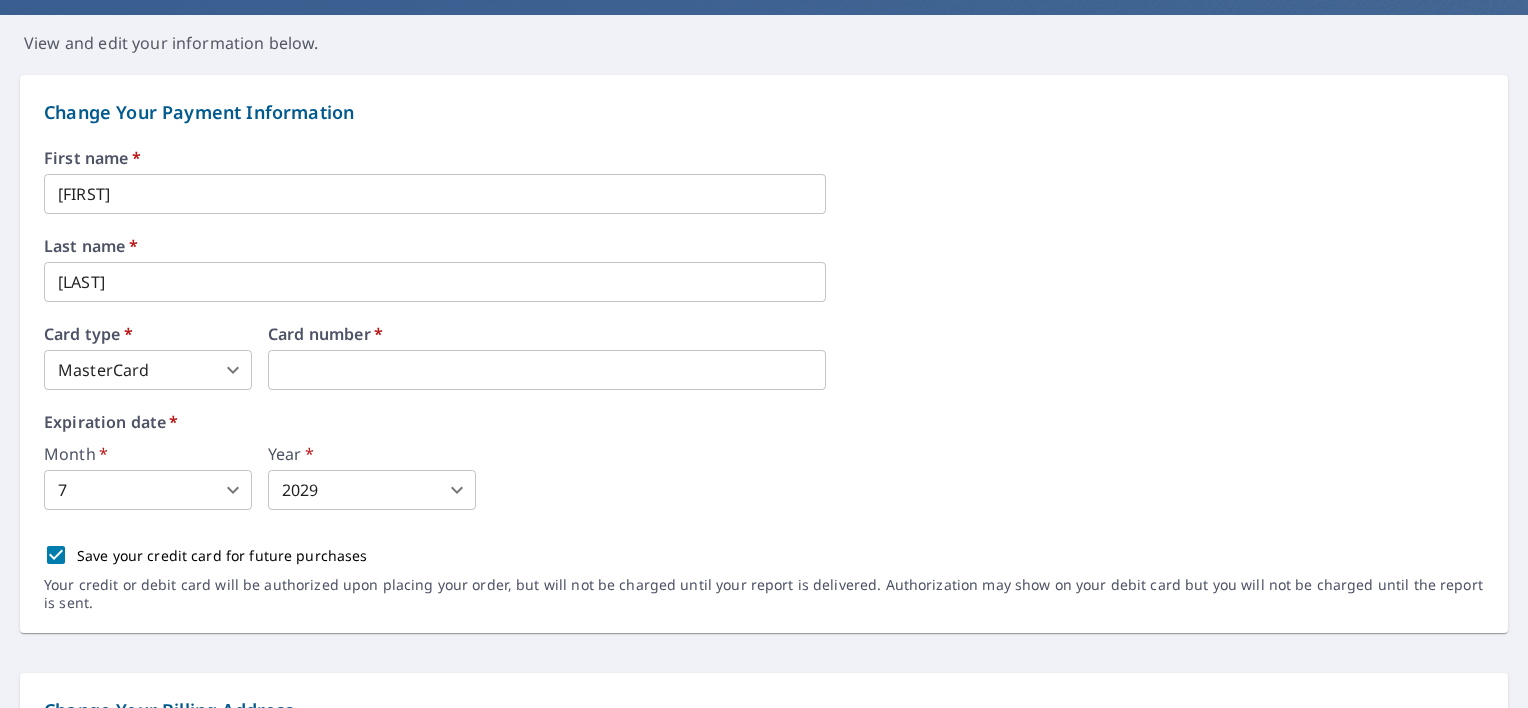 scroll, scrollTop: 0, scrollLeft: 0, axis: both 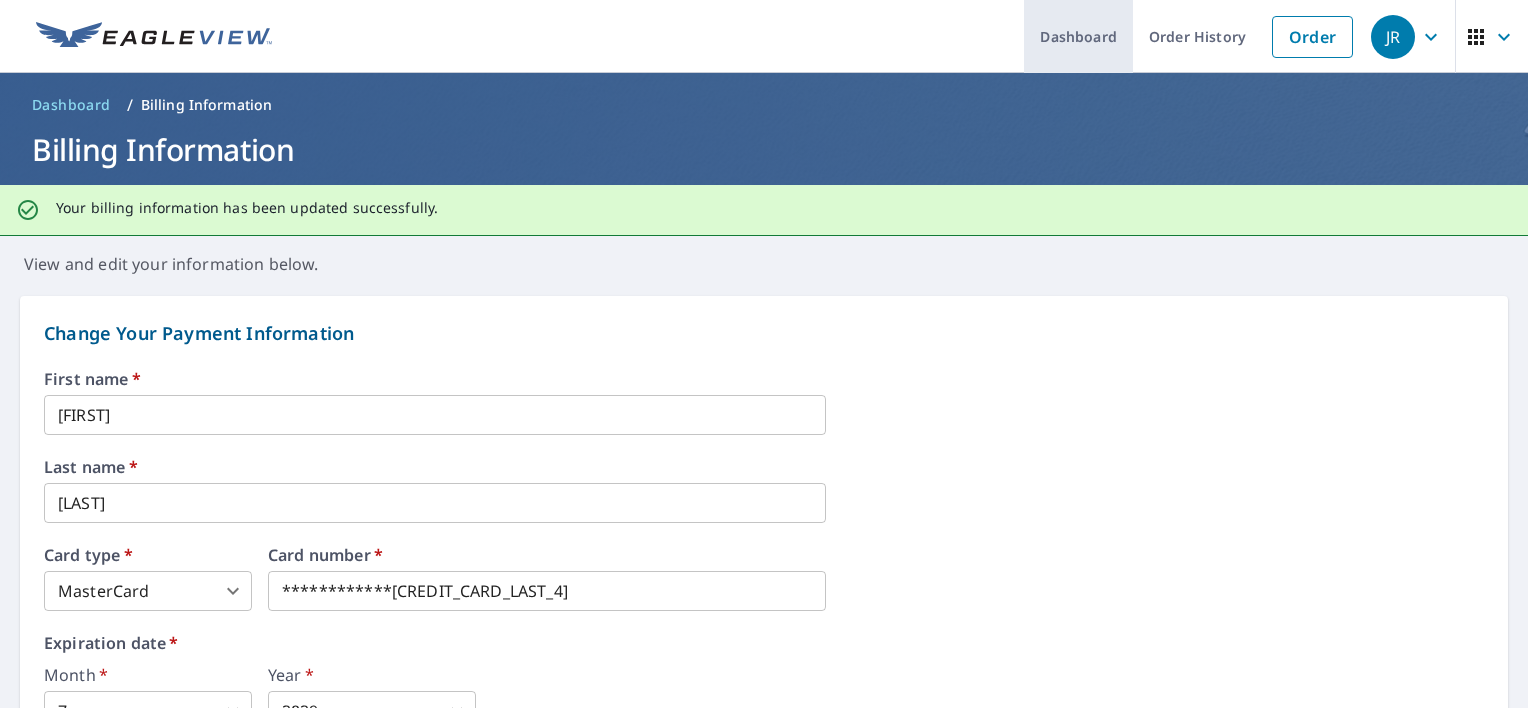 click on "Dashboard" at bounding box center [1078, 36] 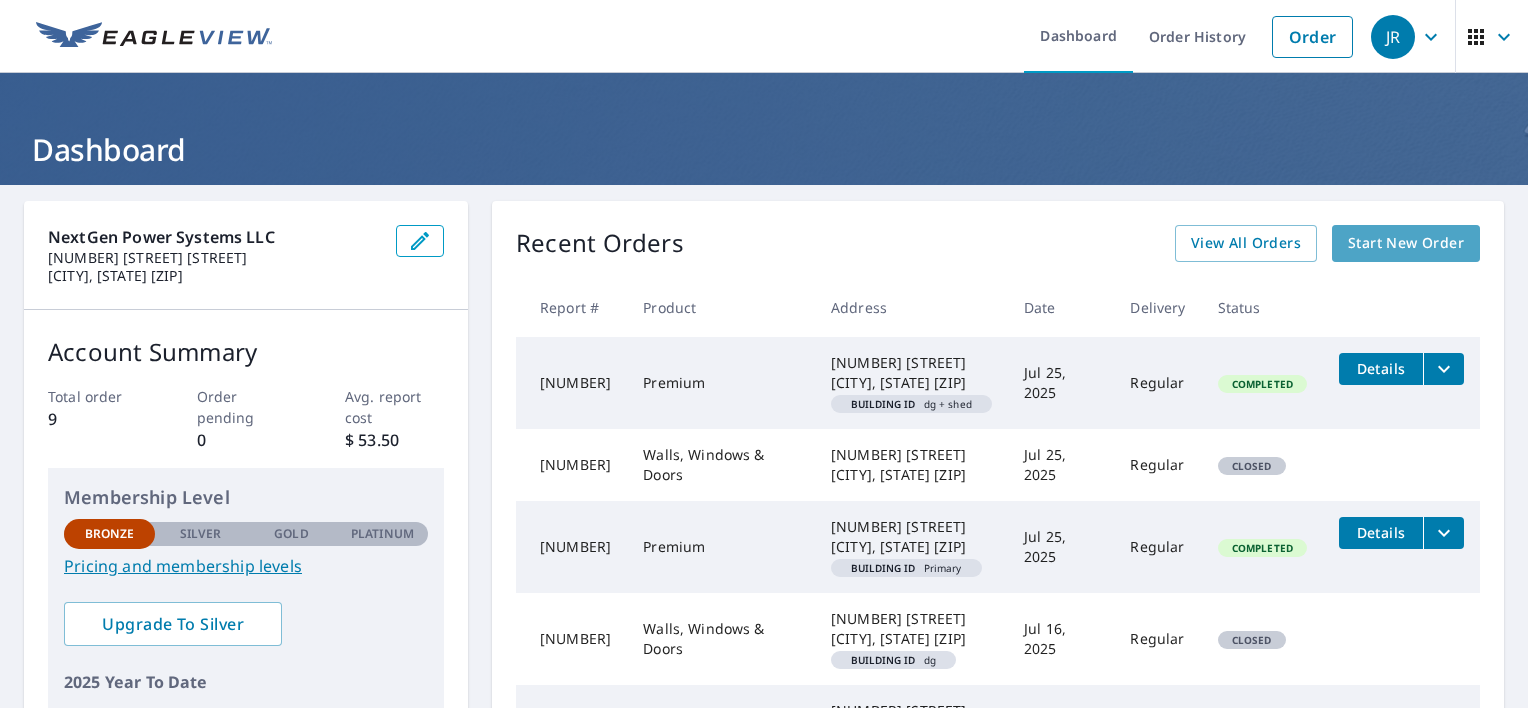 click on "Start New Order" at bounding box center (1406, 243) 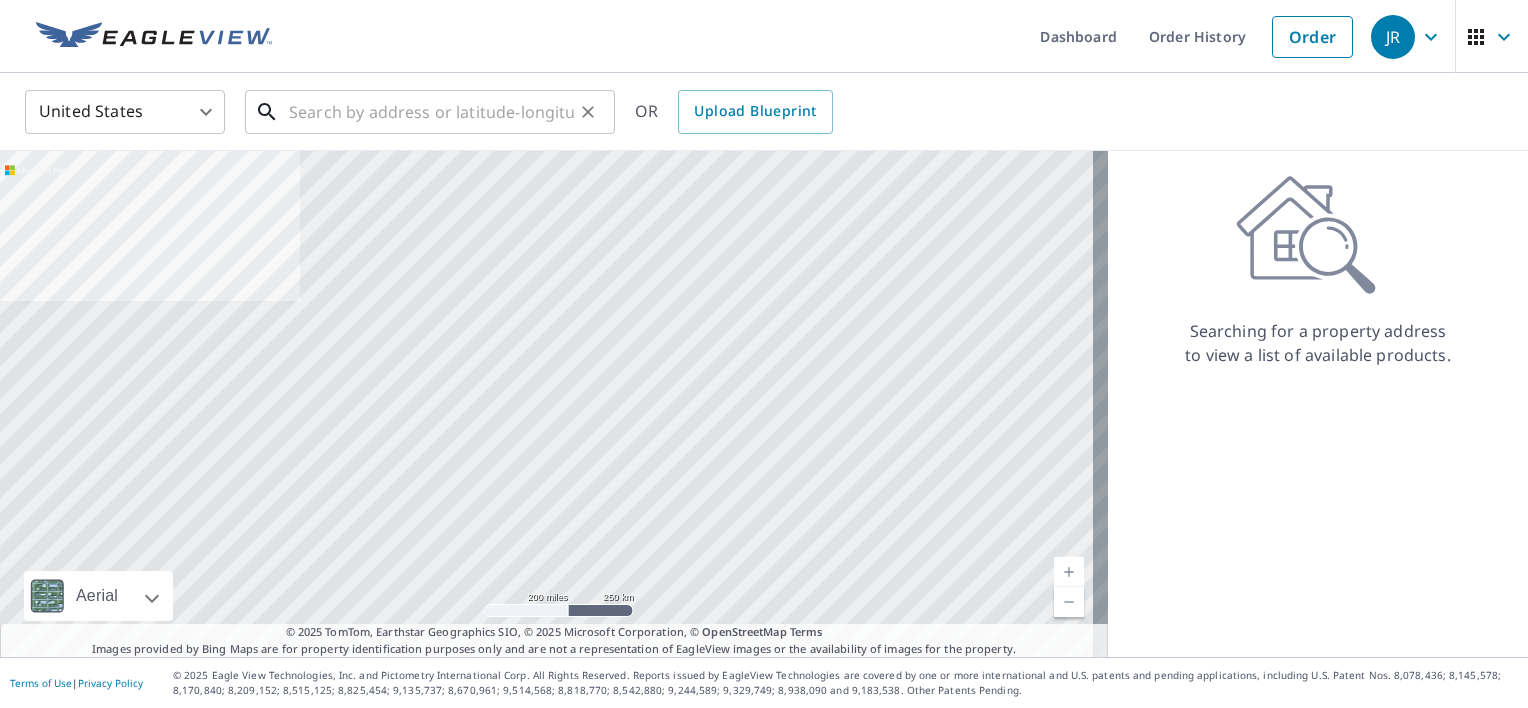 click at bounding box center [431, 112] 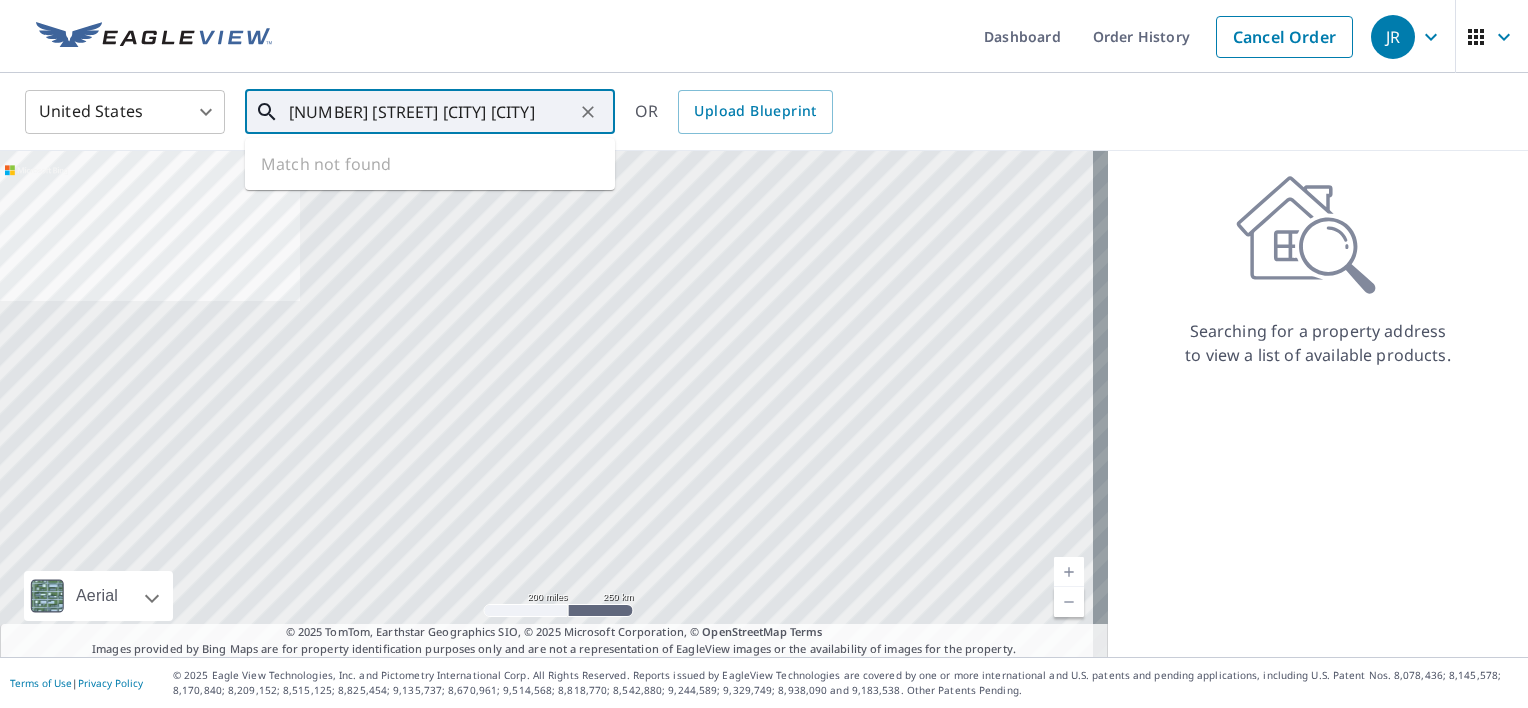 click on "[NUMBER] [STREET] [CITY] [CITY]" at bounding box center (431, 112) 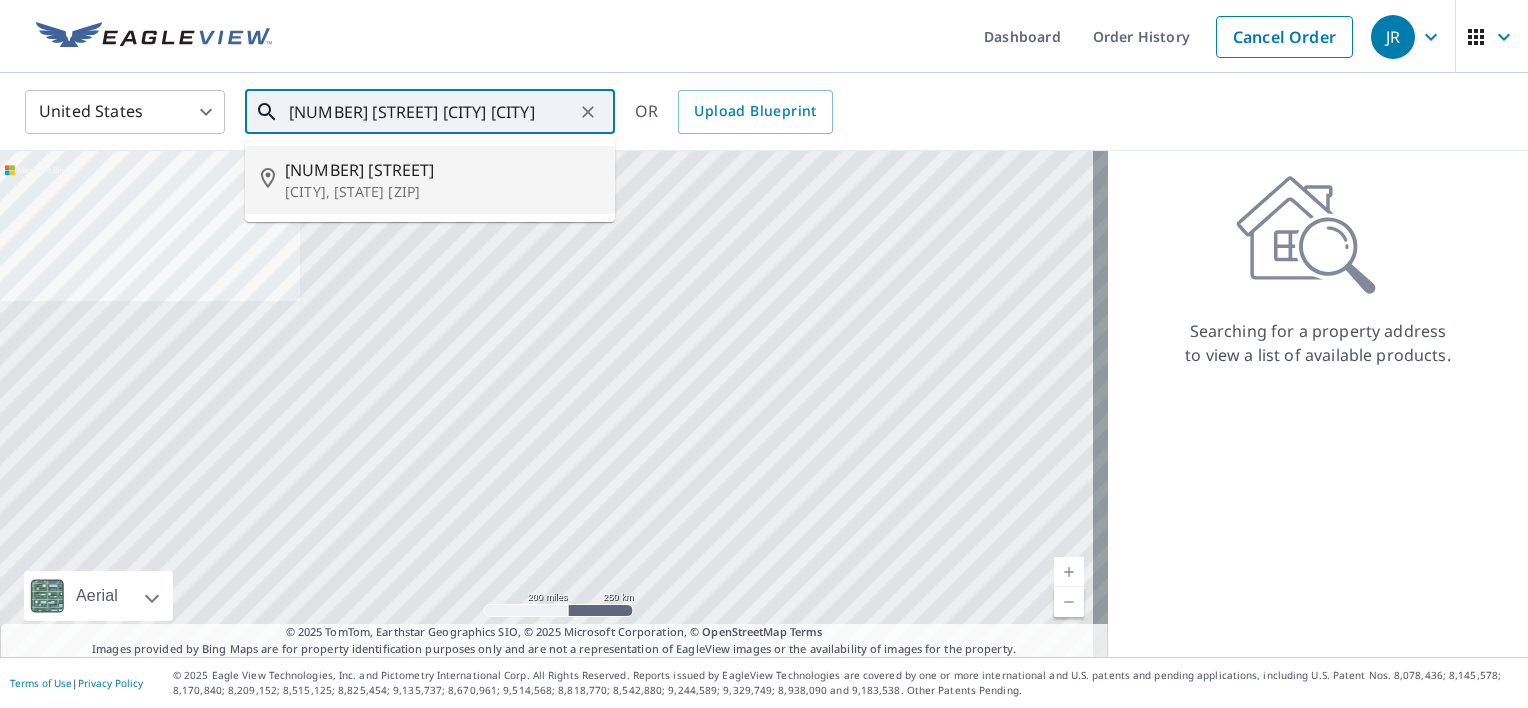click on "[NUMBER] [STREET]" at bounding box center (442, 170) 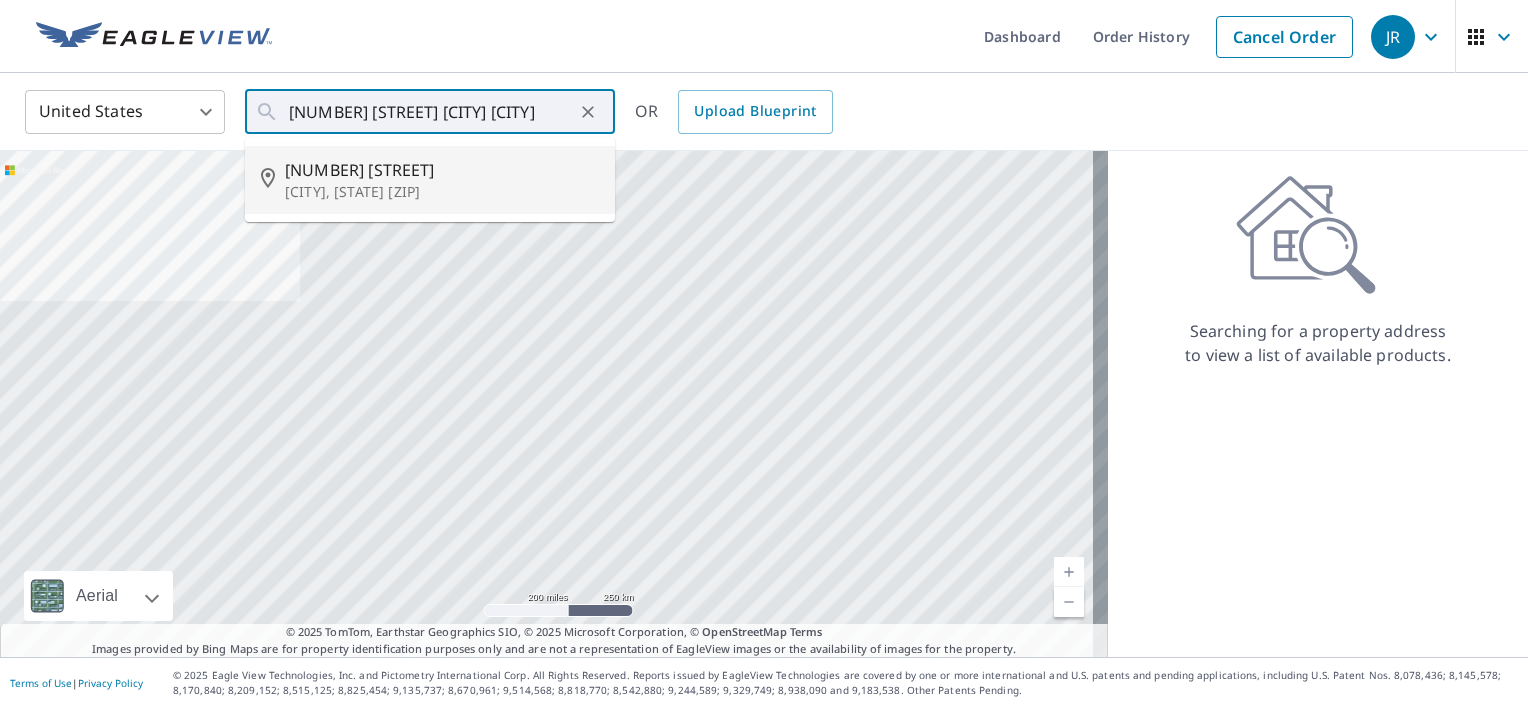 type on "[NUMBER] [STREET] [CITY], [STATE] [ZIP]" 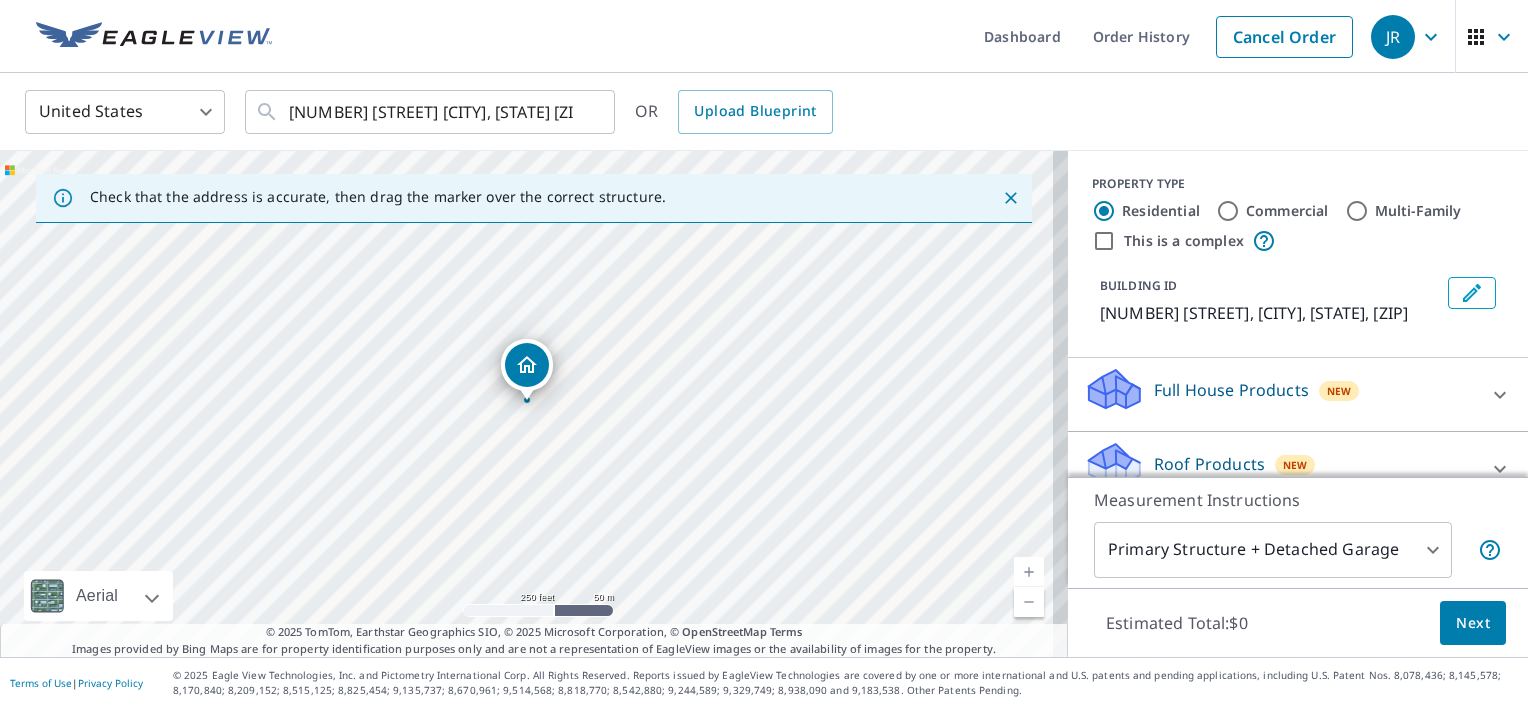 click 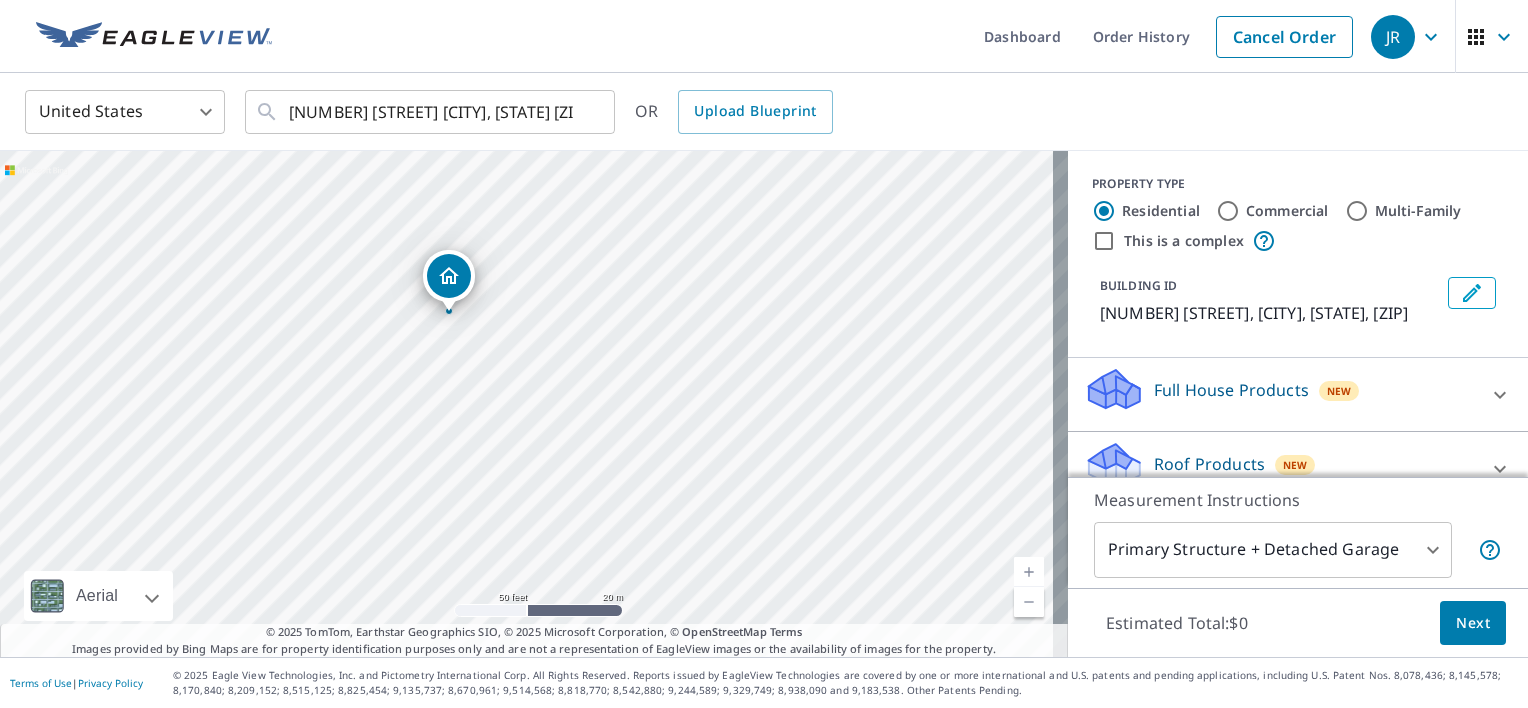 drag, startPoint x: 933, startPoint y: 160, endPoint x: 566, endPoint y: 317, distance: 399.17163 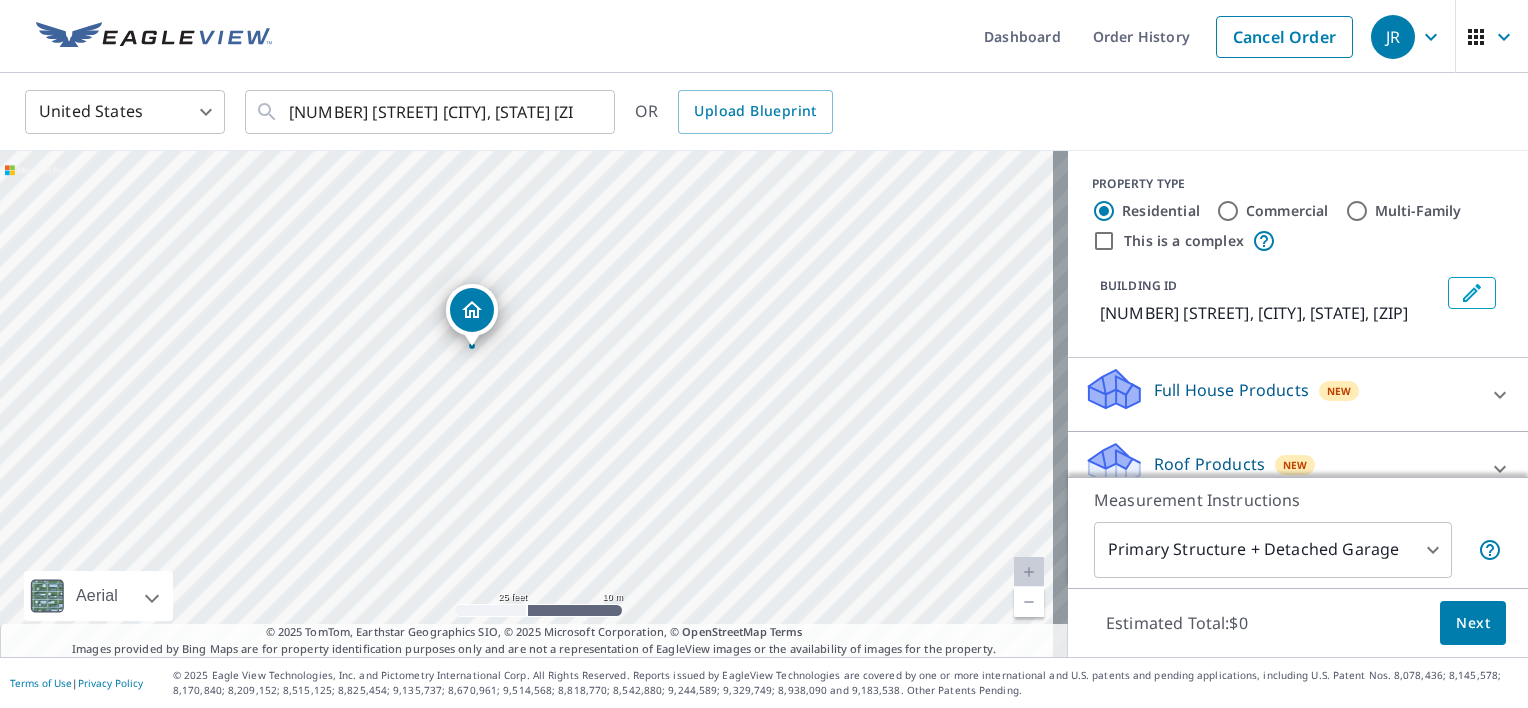 drag, startPoint x: 439, startPoint y: 340, endPoint x: 409, endPoint y: 413, distance: 78.92401 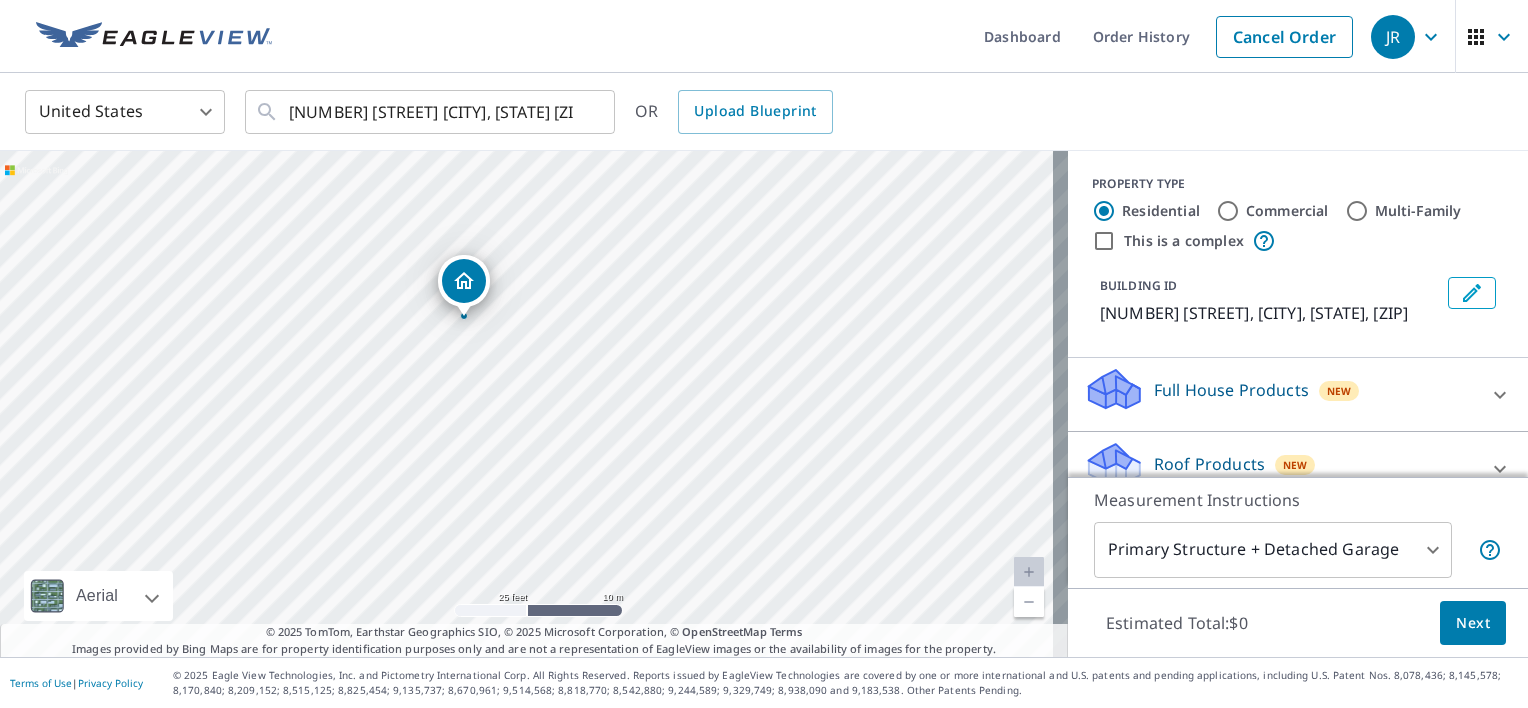 drag, startPoint x: 488, startPoint y: 304, endPoint x: 480, endPoint y: 274, distance: 31.04835 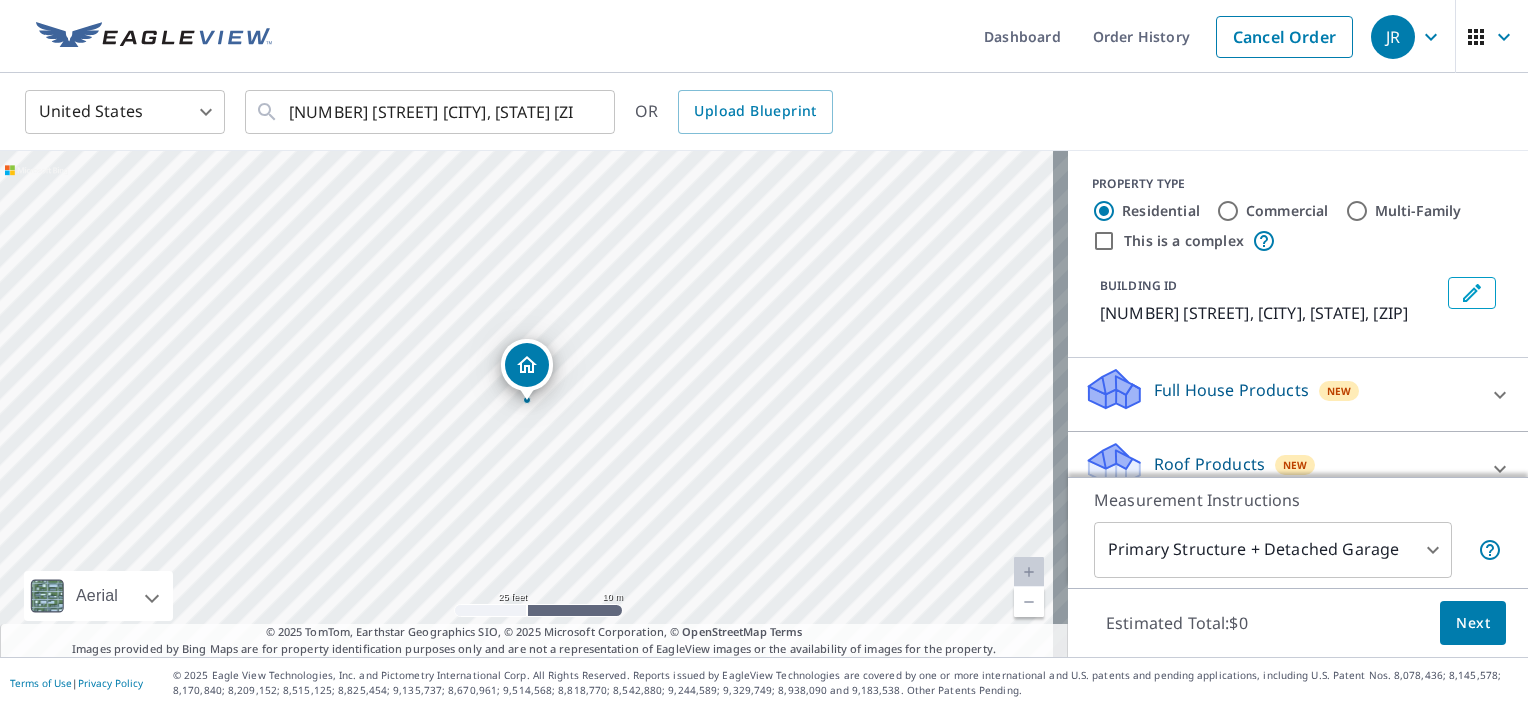 scroll, scrollTop: 176, scrollLeft: 0, axis: vertical 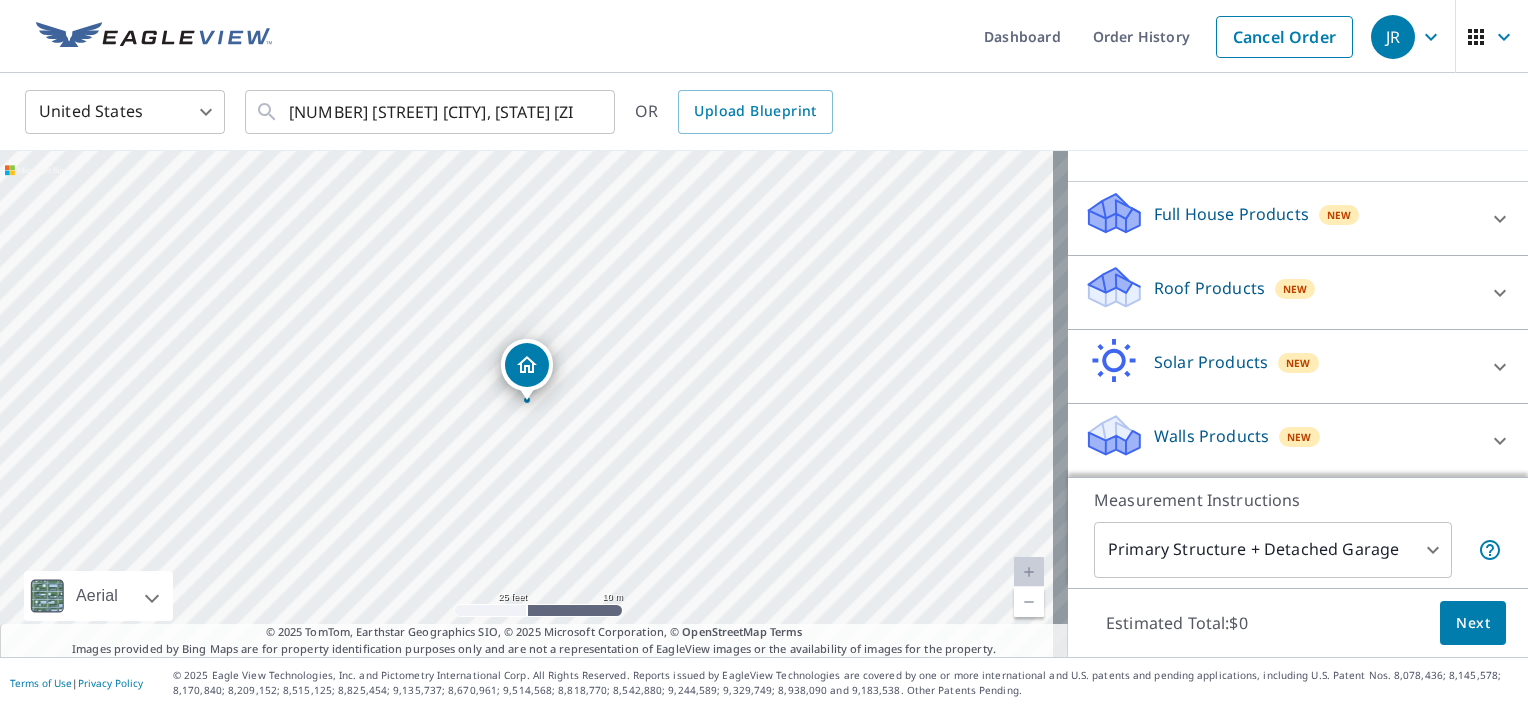 click on "Walls Products New" at bounding box center [1280, 440] 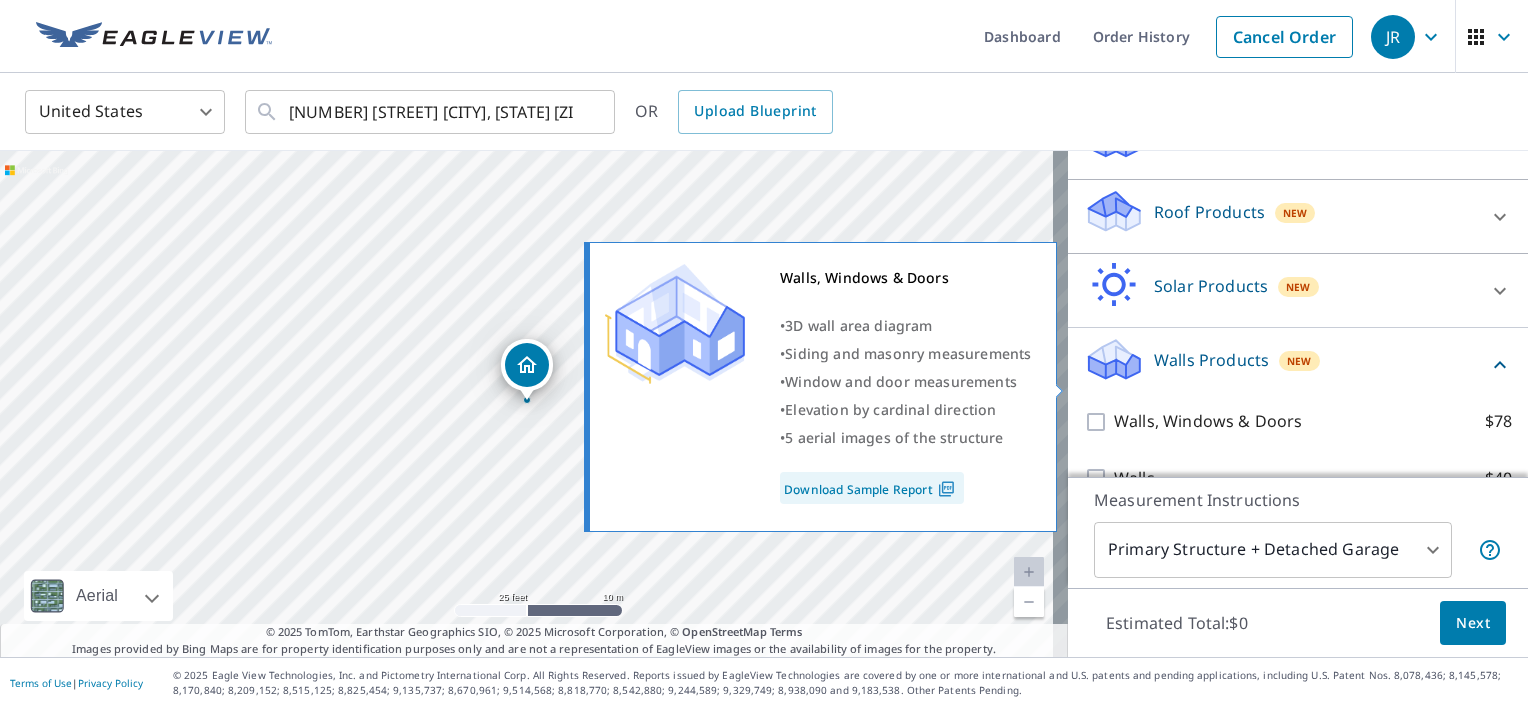 scroll, scrollTop: 288, scrollLeft: 0, axis: vertical 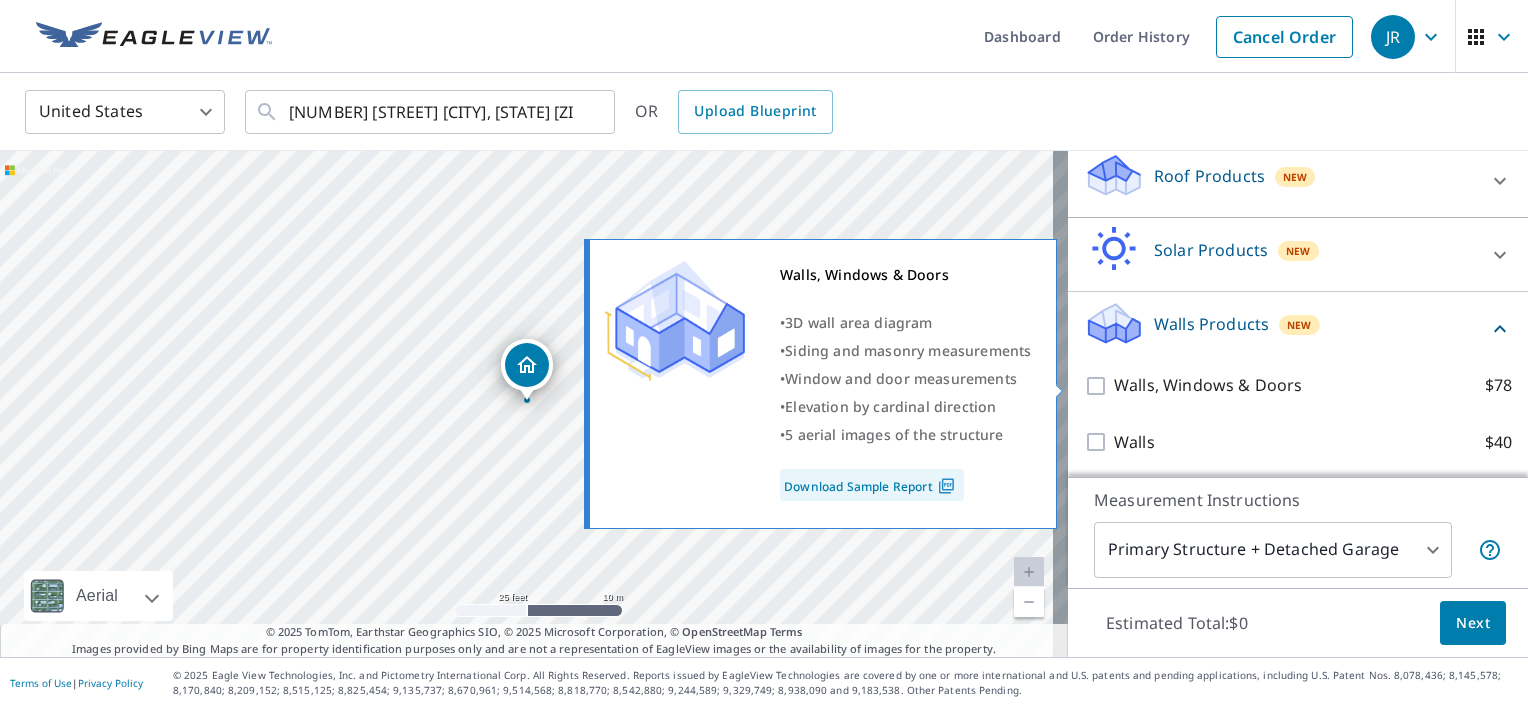 click on "Walls, Windows & Doors $78" at bounding box center [1099, 386] 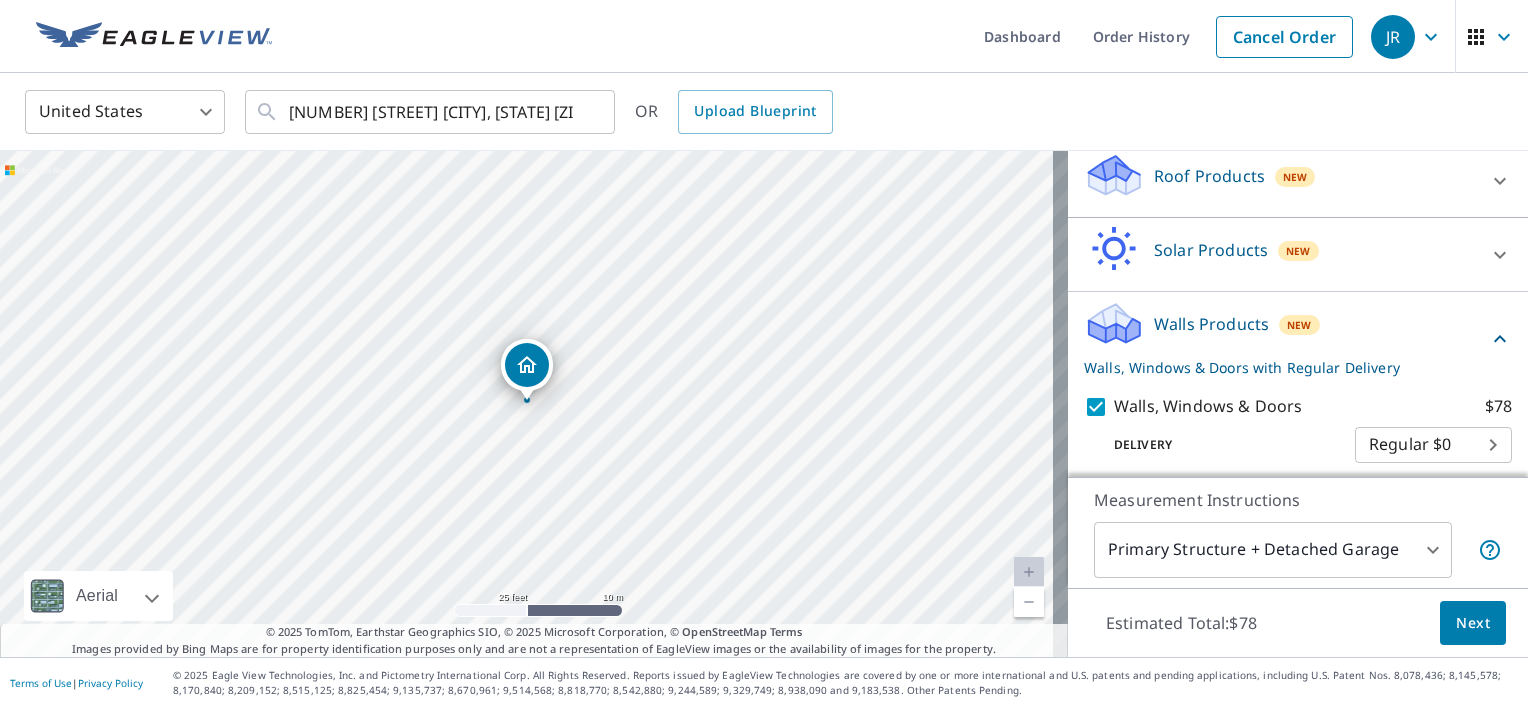 click on "JR JR
Dashboard Order History Cancel Order JR United States US ​ 712 Pamona Dr Altoona, WI 54720 ​ OR Upload Blueprint 712 Pamona Dr Altoona, WI 54720 Aerial Road A standard road map Aerial A detailed look from above Labels Labels 25 feet 10 m © 2025 TomTom, © Vexcel Imaging, © 2025 Microsoft Corporation,  © OpenStreetMap Terms © 2025 TomTom, Earthstar Geographics SIO, © 2025 Microsoft Corporation, ©   OpenStreetMap   Terms Images provided by Bing Maps are for property identification purposes only and are not a representation of EagleView images or the availability of images for the property. PROPERTY TYPE Residential Commercial Multi-Family This is a complex BUILDING ID 712 Pamona Dr, Altoona, WI, 54720 Full House Products New Full House™ $105 Roof Products New Premium $32.75 - $87 QuickSquares™ $18 Gutter $13.75 Bid Perfect™ $18 Solar Products New Inform Essentials+ $63.25 Walls Products New Walls, Windows & Doors with Regular Delivery Walls, Windows & Doors $78 Delivery Regular $0 8" at bounding box center [764, 354] 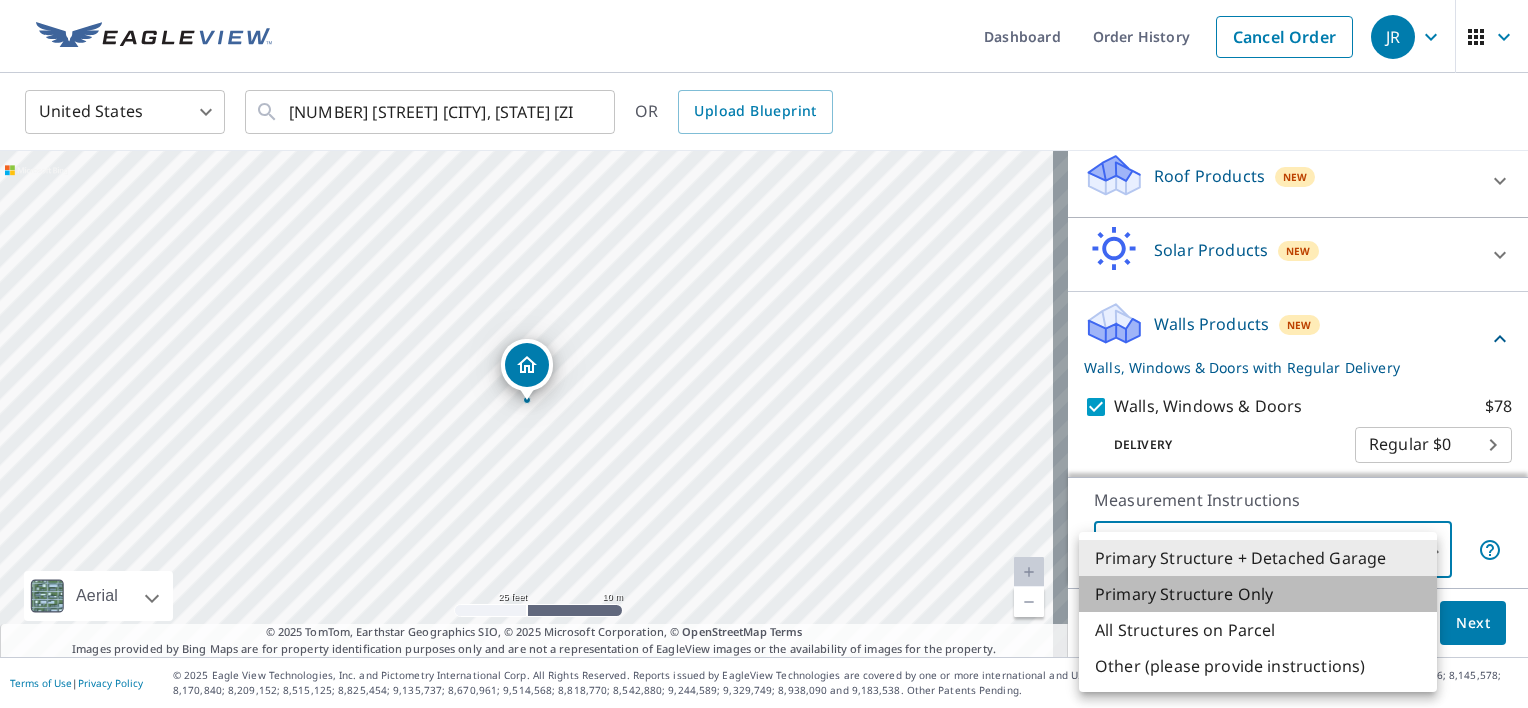 click on "Primary Structure Only" at bounding box center (1258, 594) 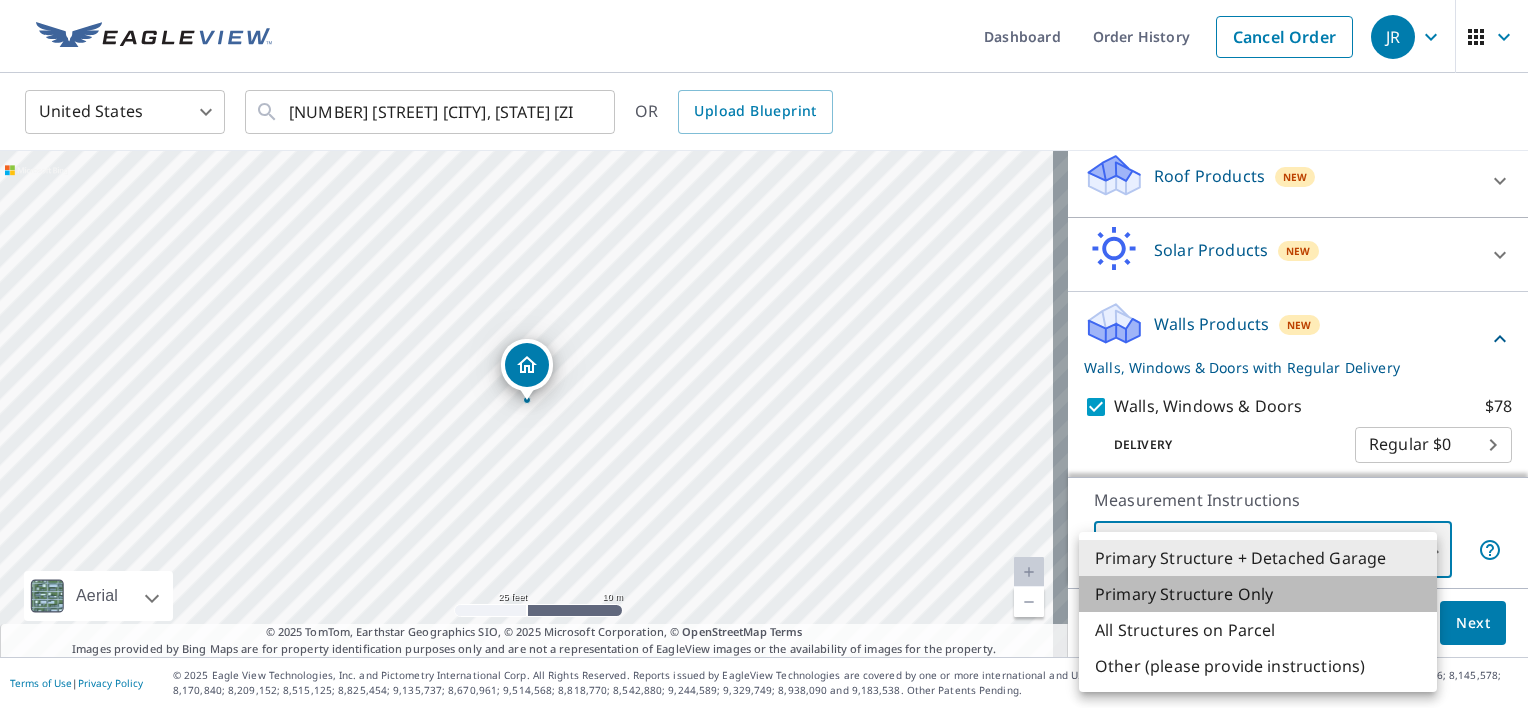 type on "2" 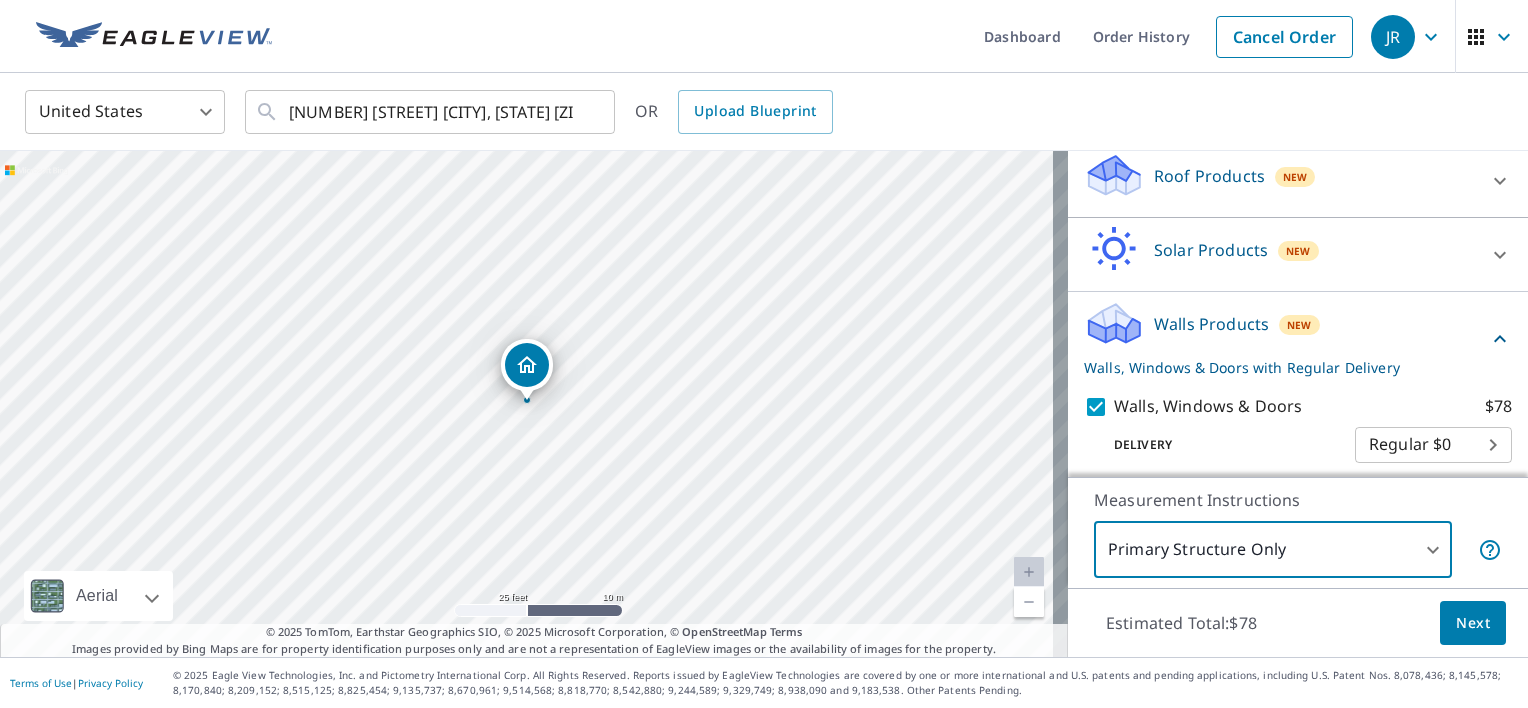 click on "Next" at bounding box center (1473, 623) 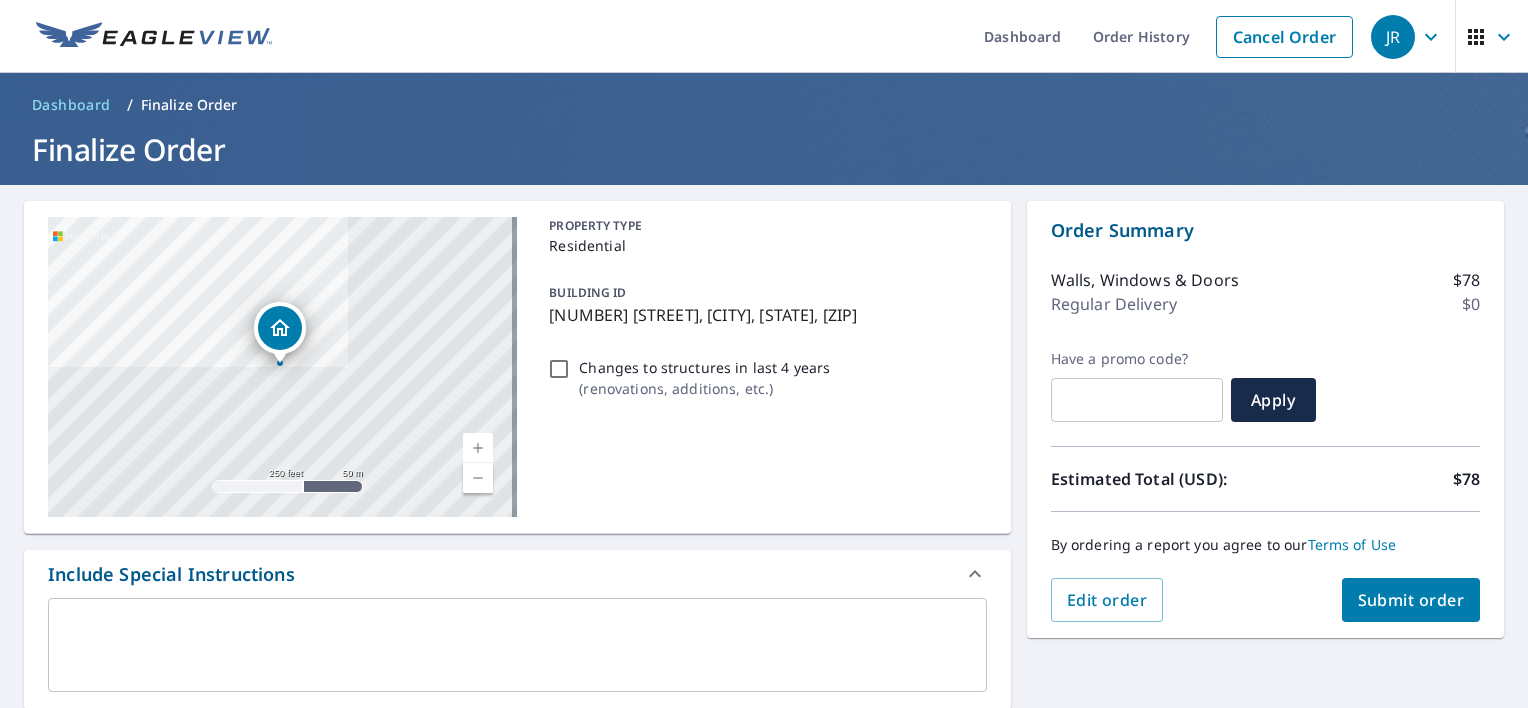scroll, scrollTop: 300, scrollLeft: 0, axis: vertical 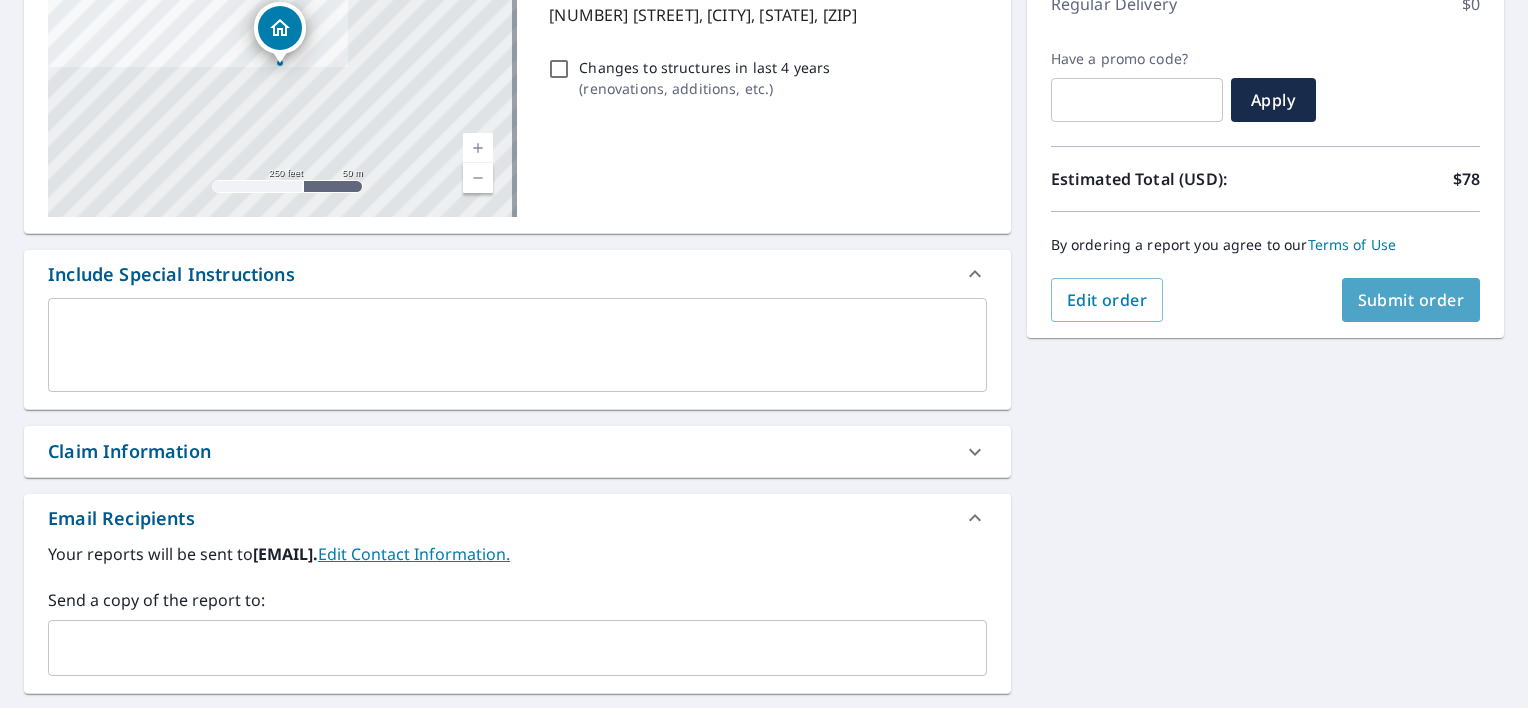 click on "Submit order" at bounding box center [1411, 300] 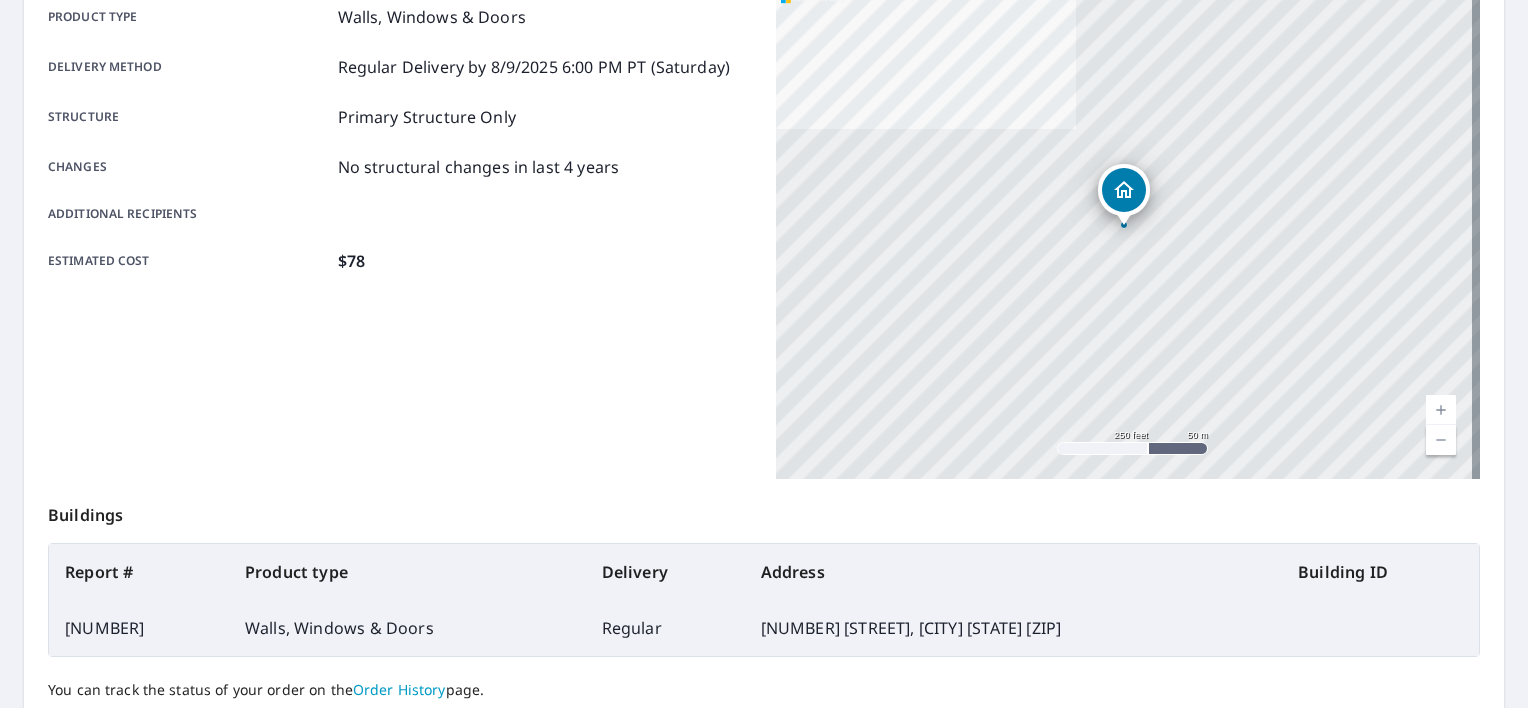 scroll, scrollTop: 0, scrollLeft: 0, axis: both 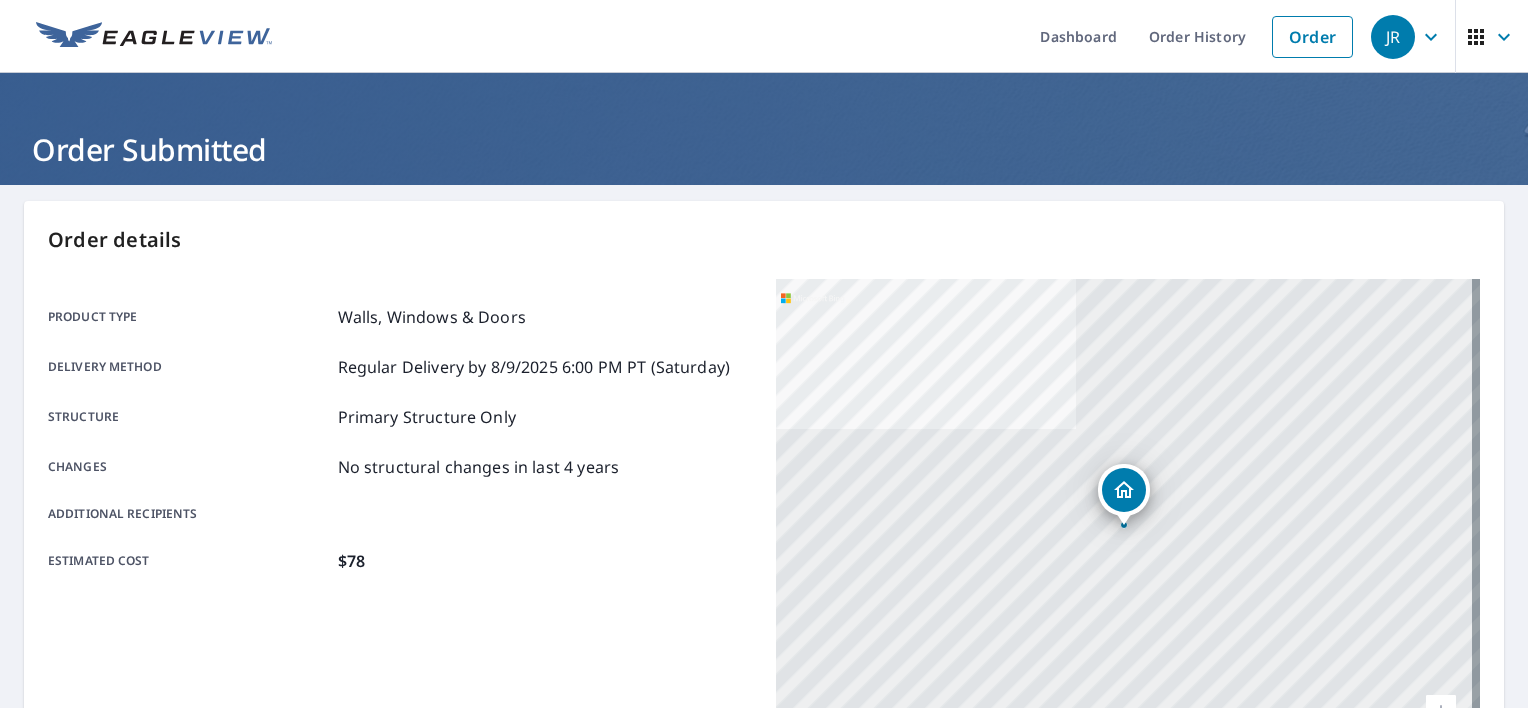 click on "JR" at bounding box center [1393, 37] 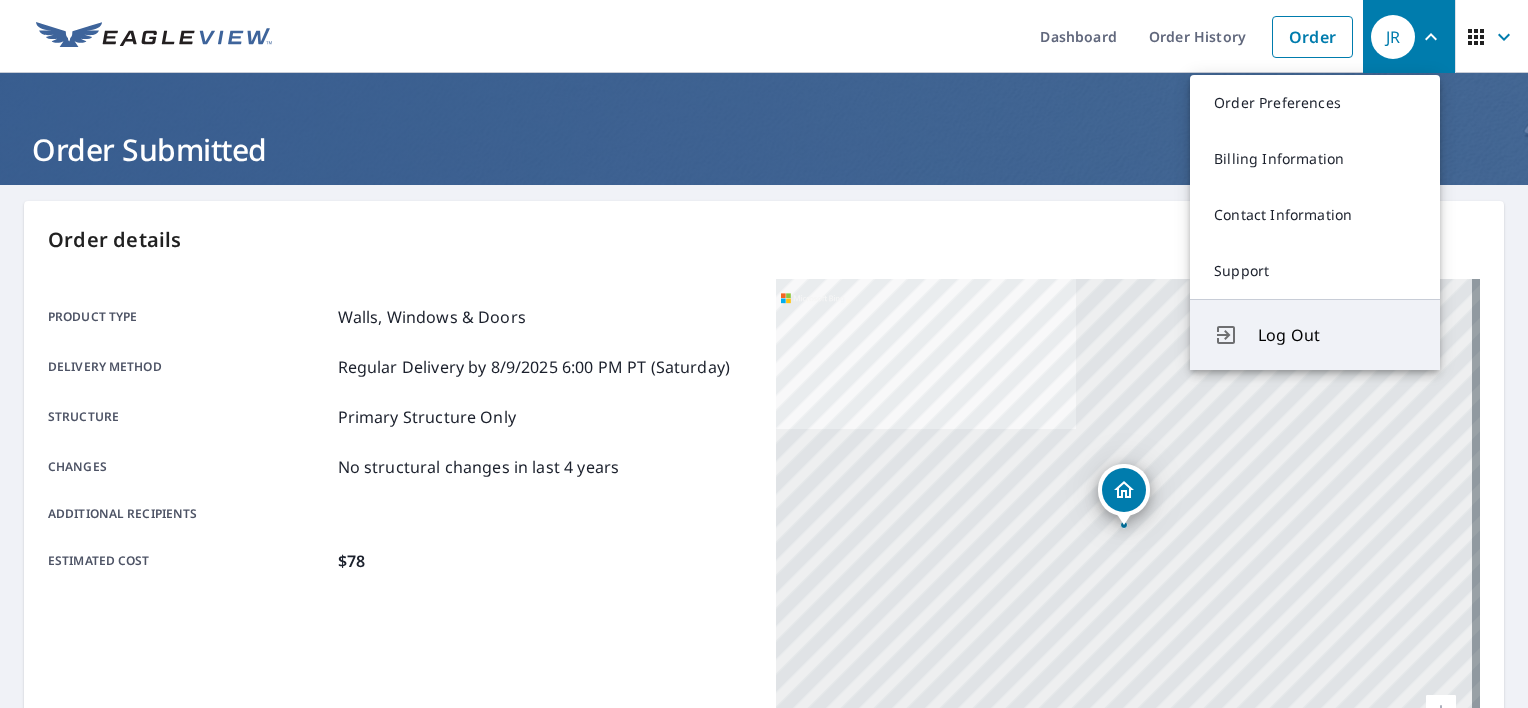 click on "Log Out" at bounding box center [1315, 334] 